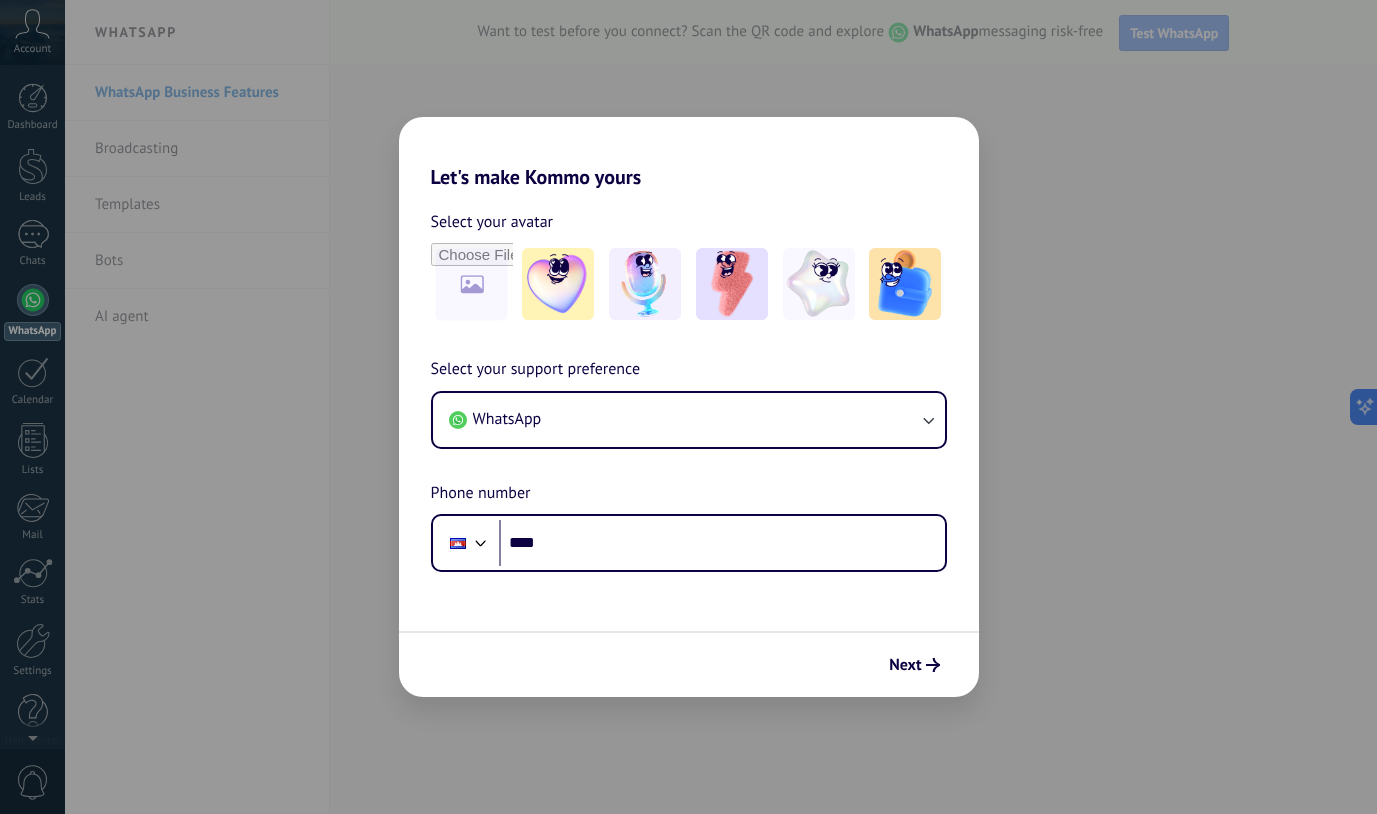 scroll, scrollTop: 0, scrollLeft: 0, axis: both 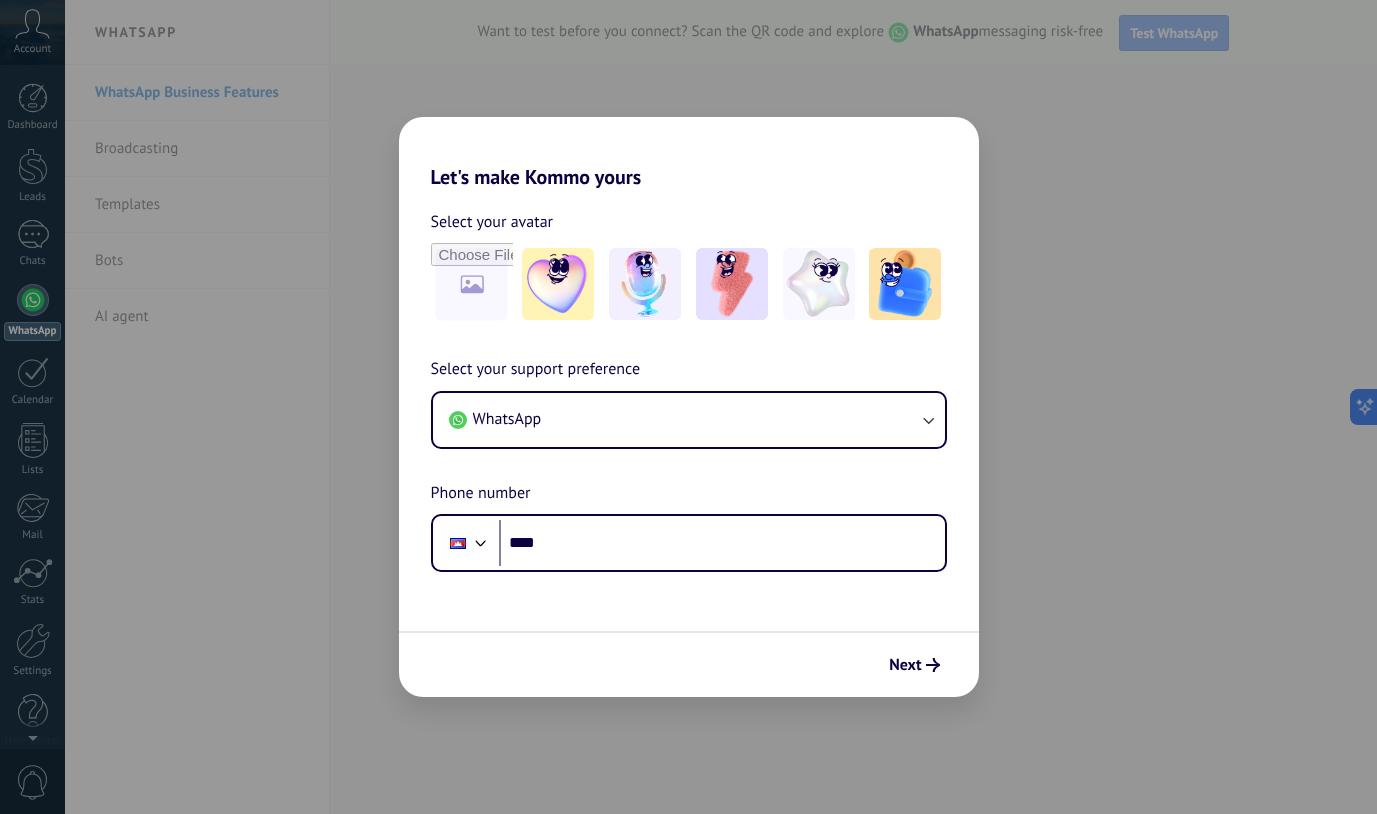 click on "Let's make Kommo yours Select your avatar Select your support preference WhatsApp Phone number Phone **** Next" at bounding box center [688, 407] 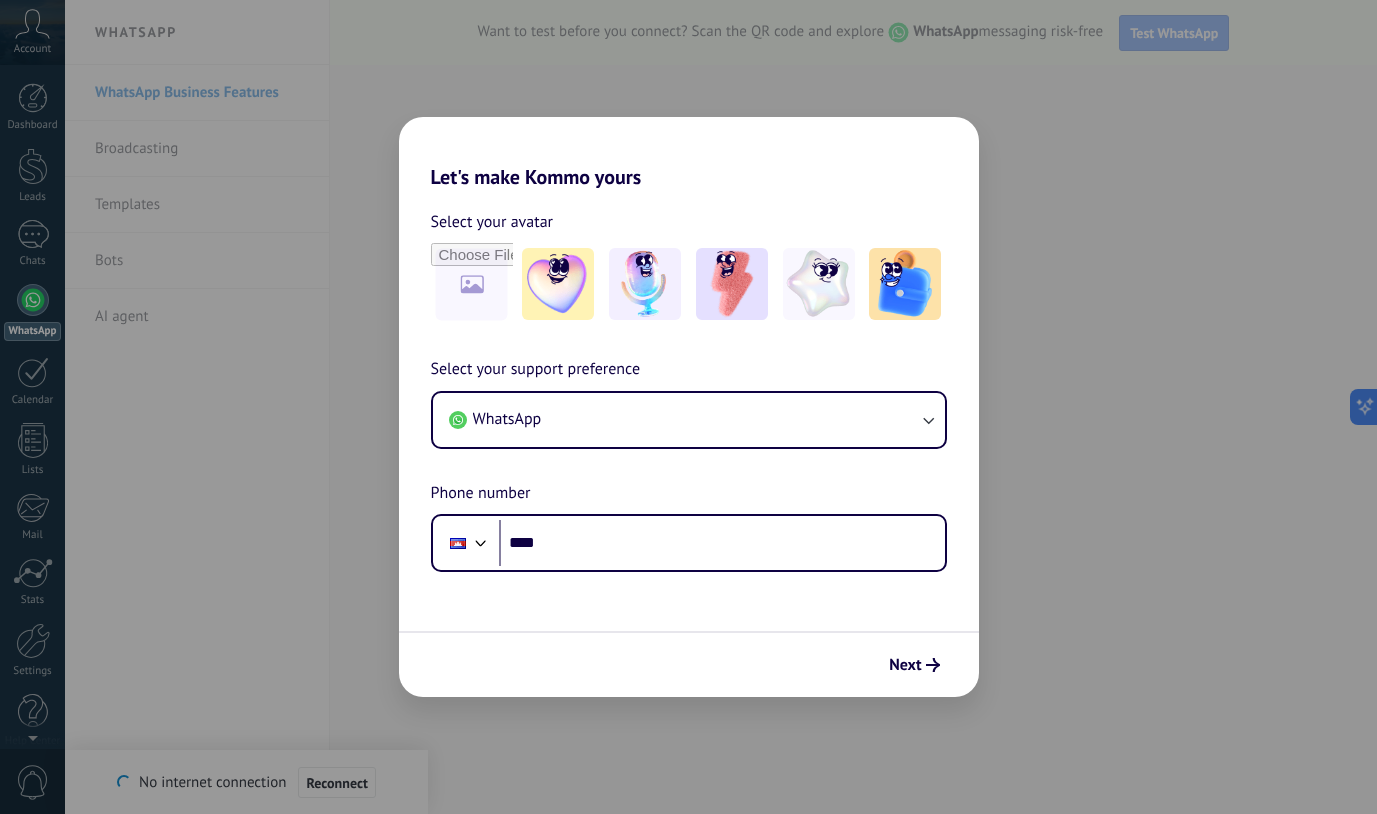 click on "Let's make Kommo yours Select your avatar Select your support preference WhatsApp Phone number Phone **** Next" at bounding box center [688, 407] 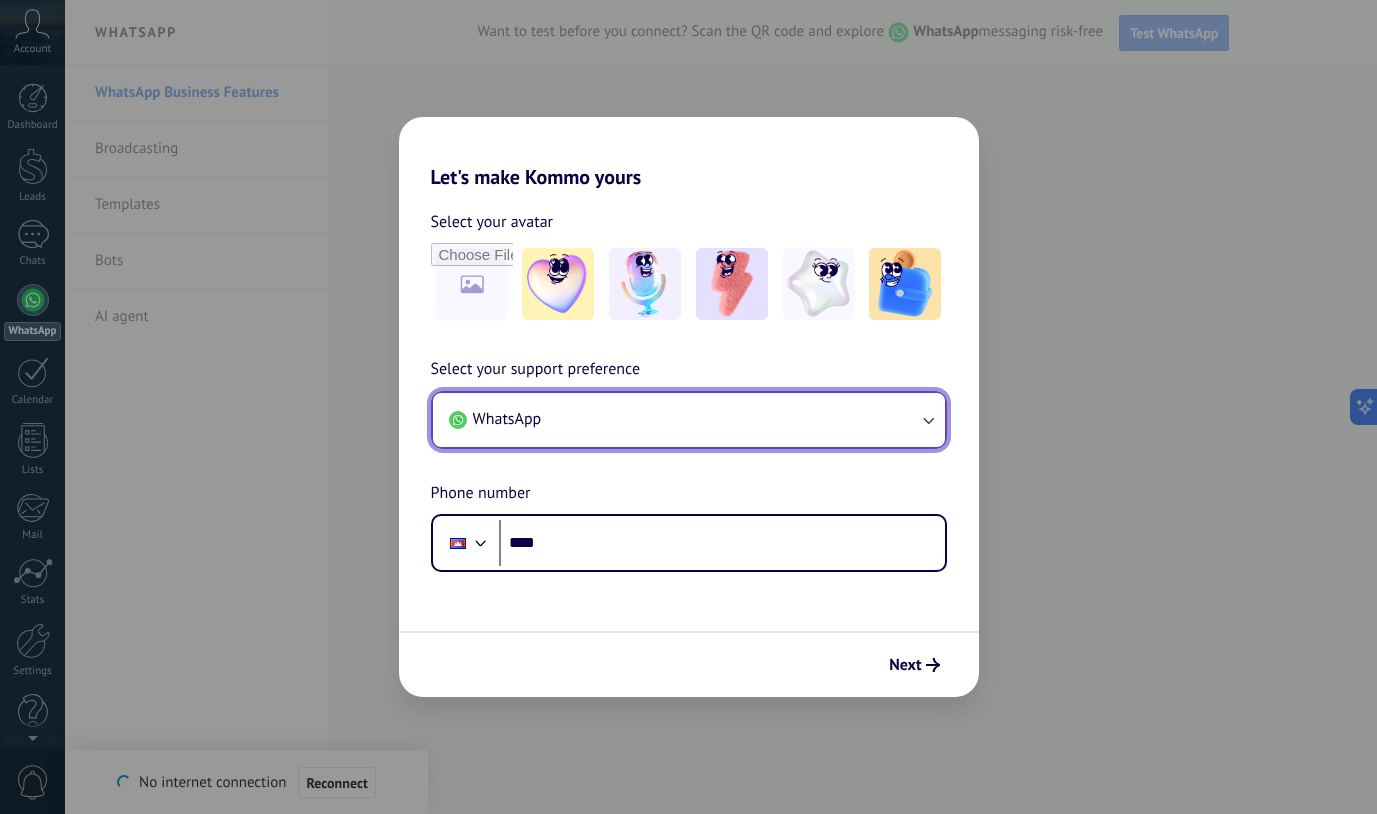 click on "WhatsApp" at bounding box center [689, 420] 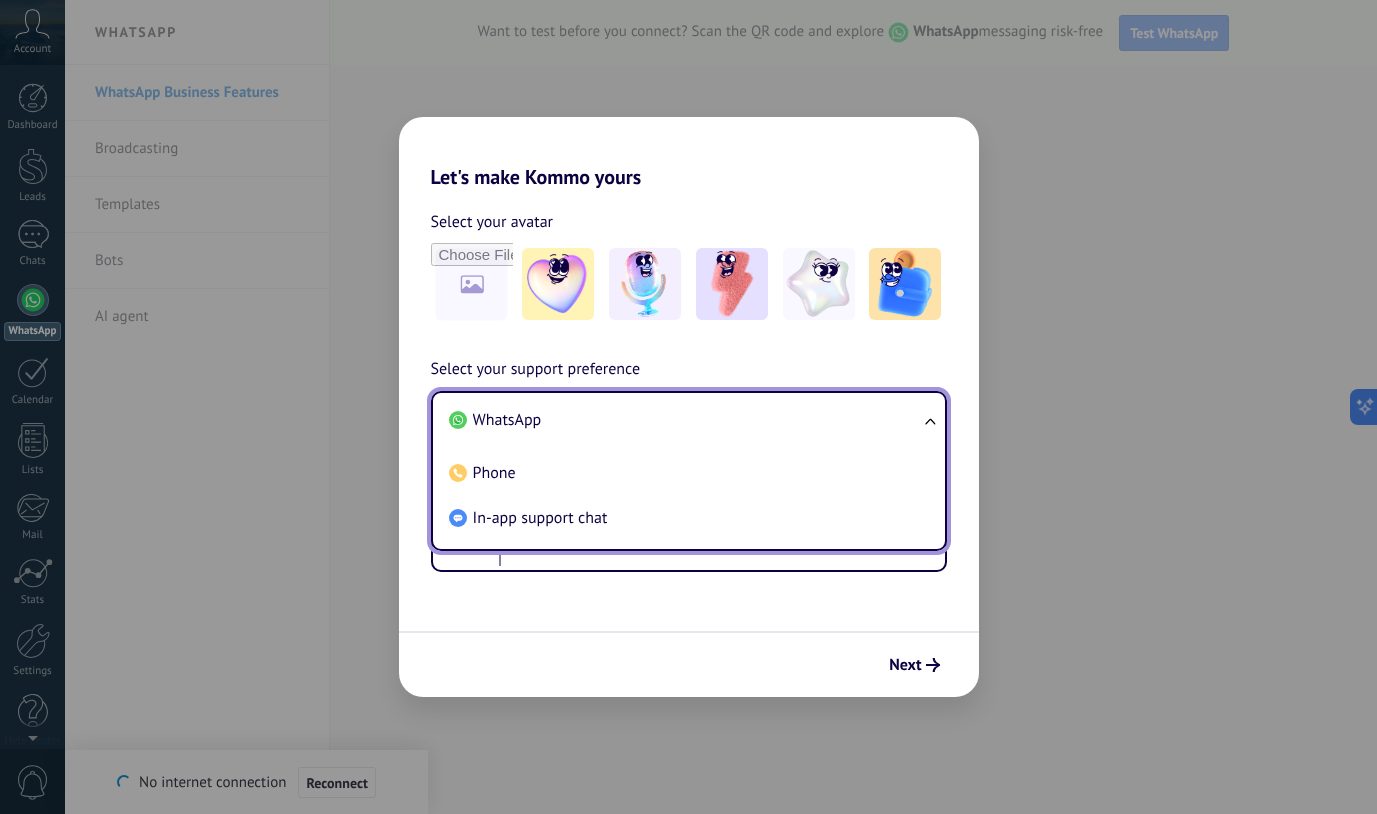 type 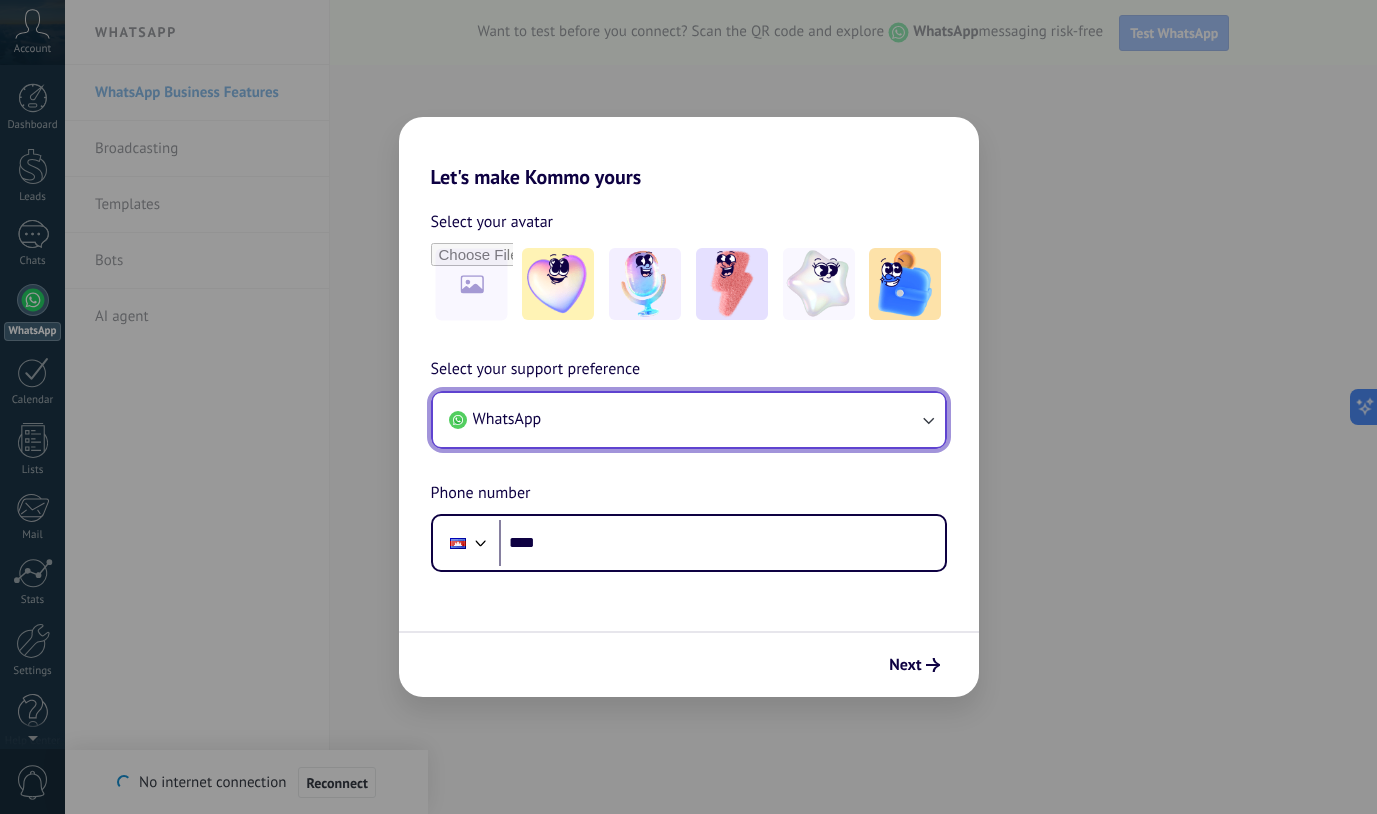 click on "WhatsApp" at bounding box center [689, 420] 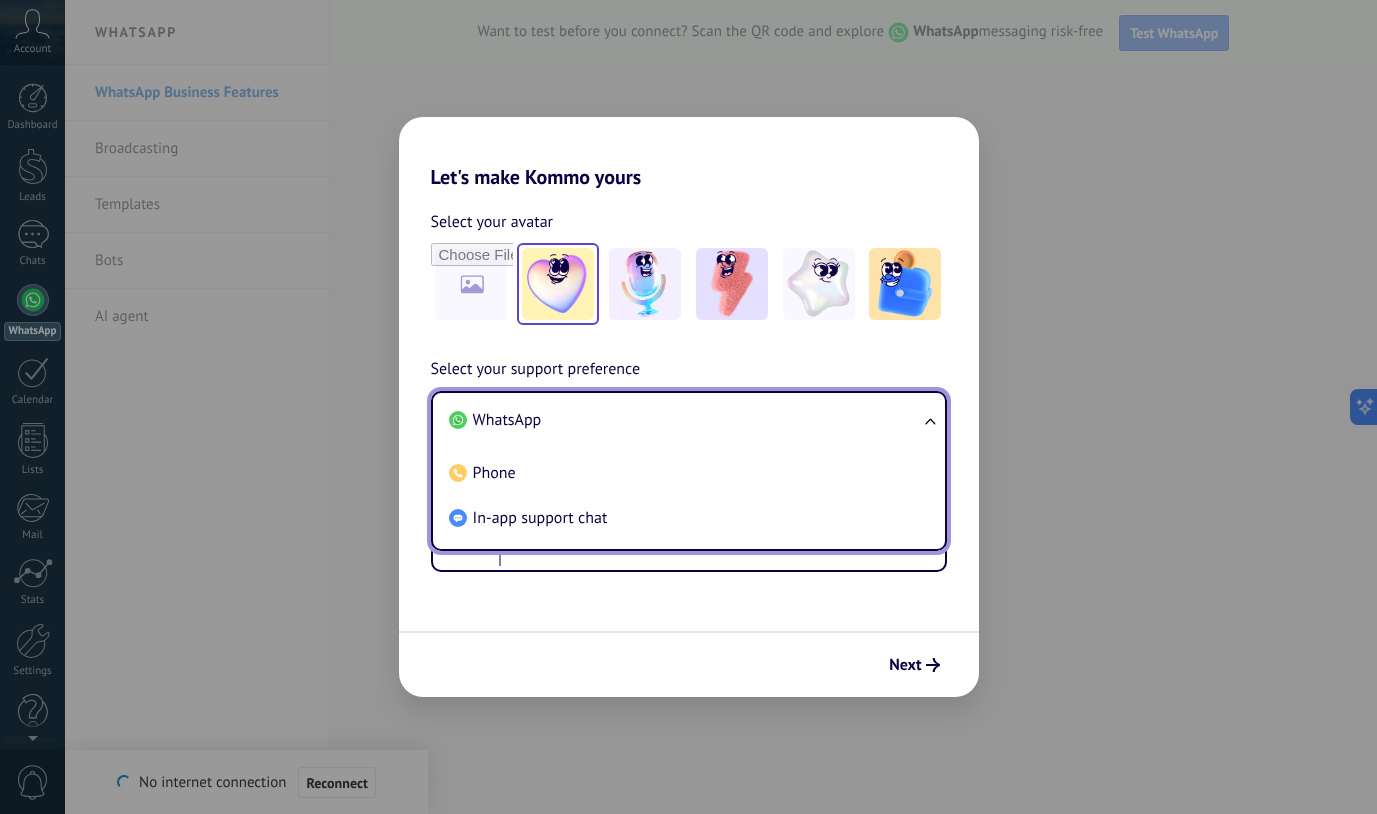 click at bounding box center (558, 284) 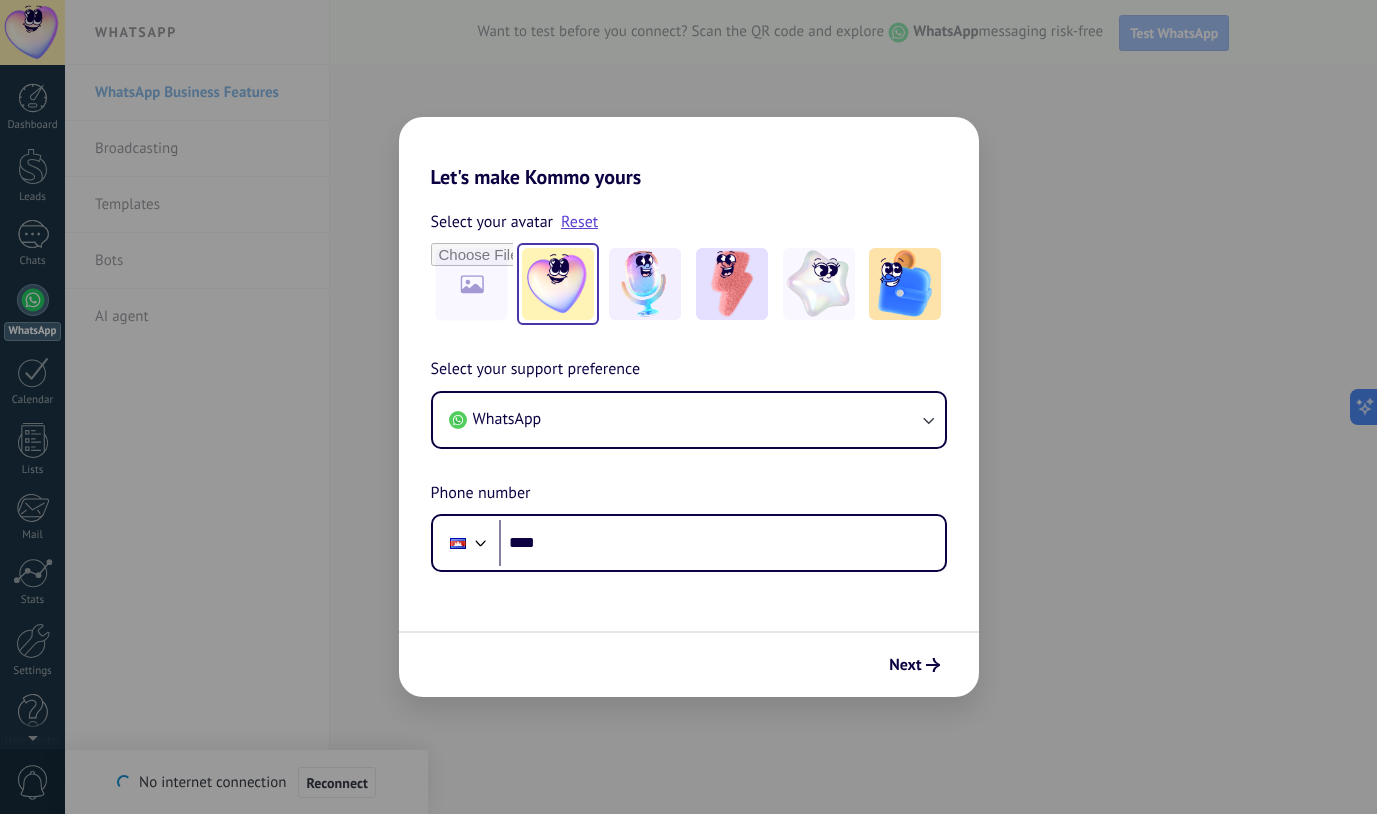click on "Let's make Kommo yours Select your avatar Reset Select your support preference WhatsApp Phone number Phone **** Next" at bounding box center (688, 407) 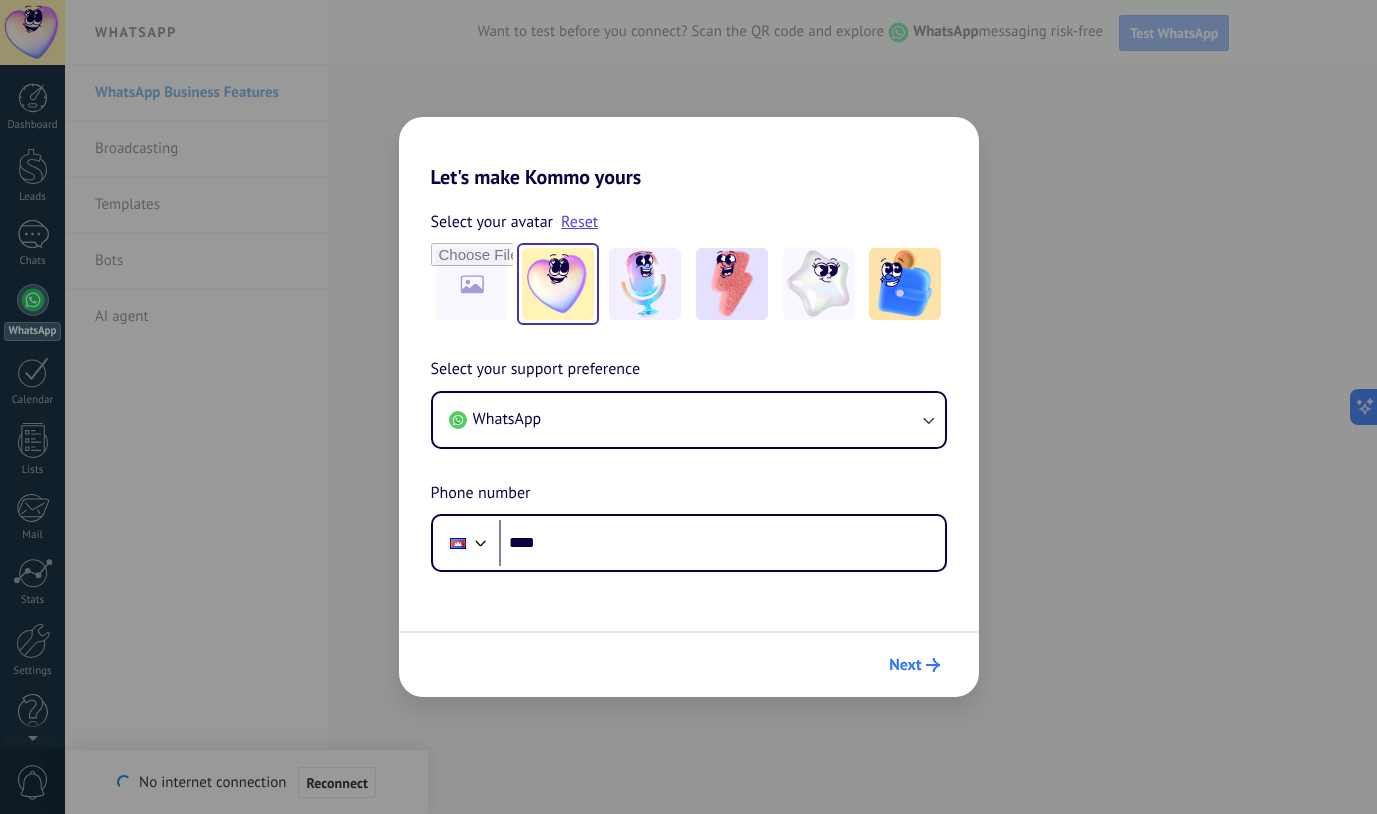 click on "Next" at bounding box center [914, 665] 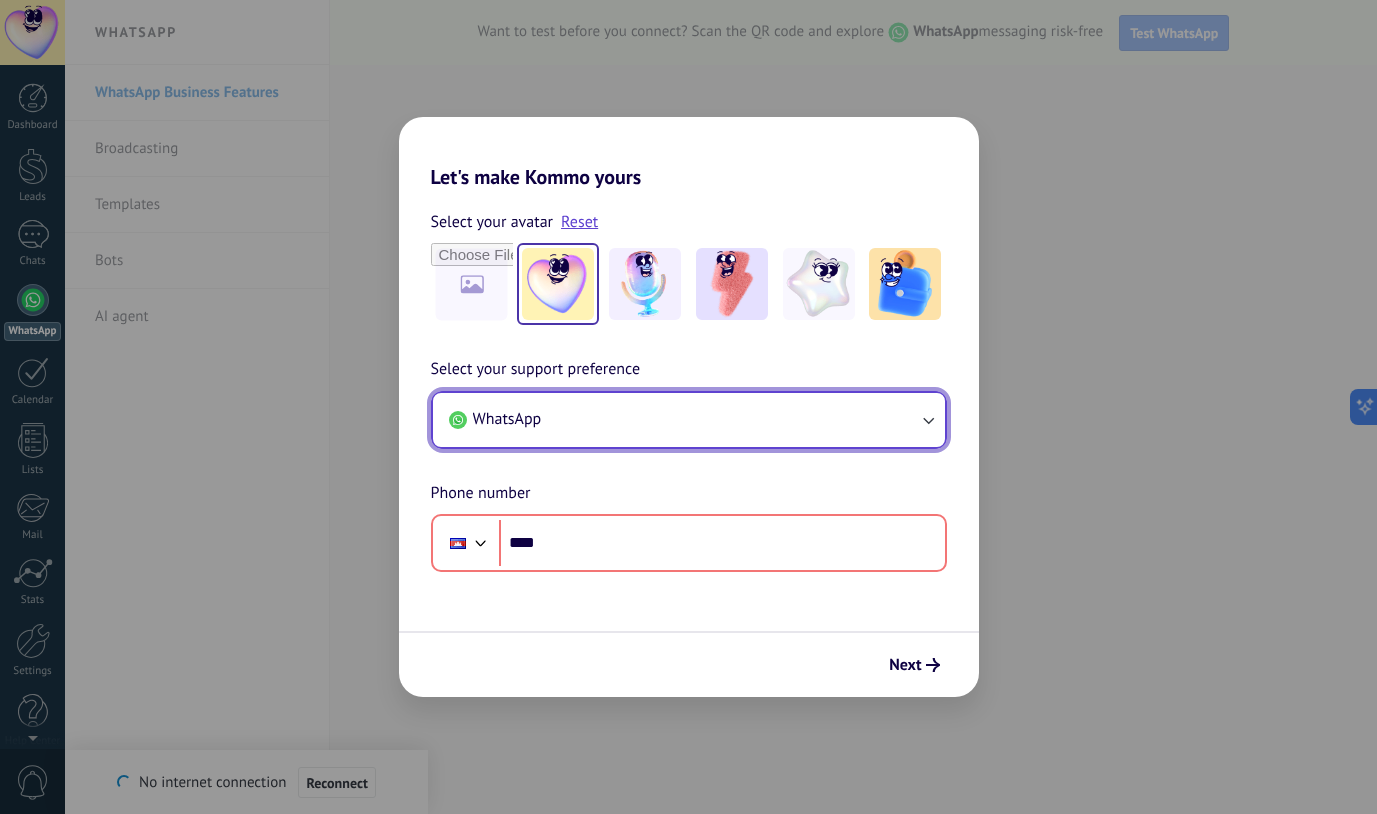 click on "WhatsApp" at bounding box center [689, 420] 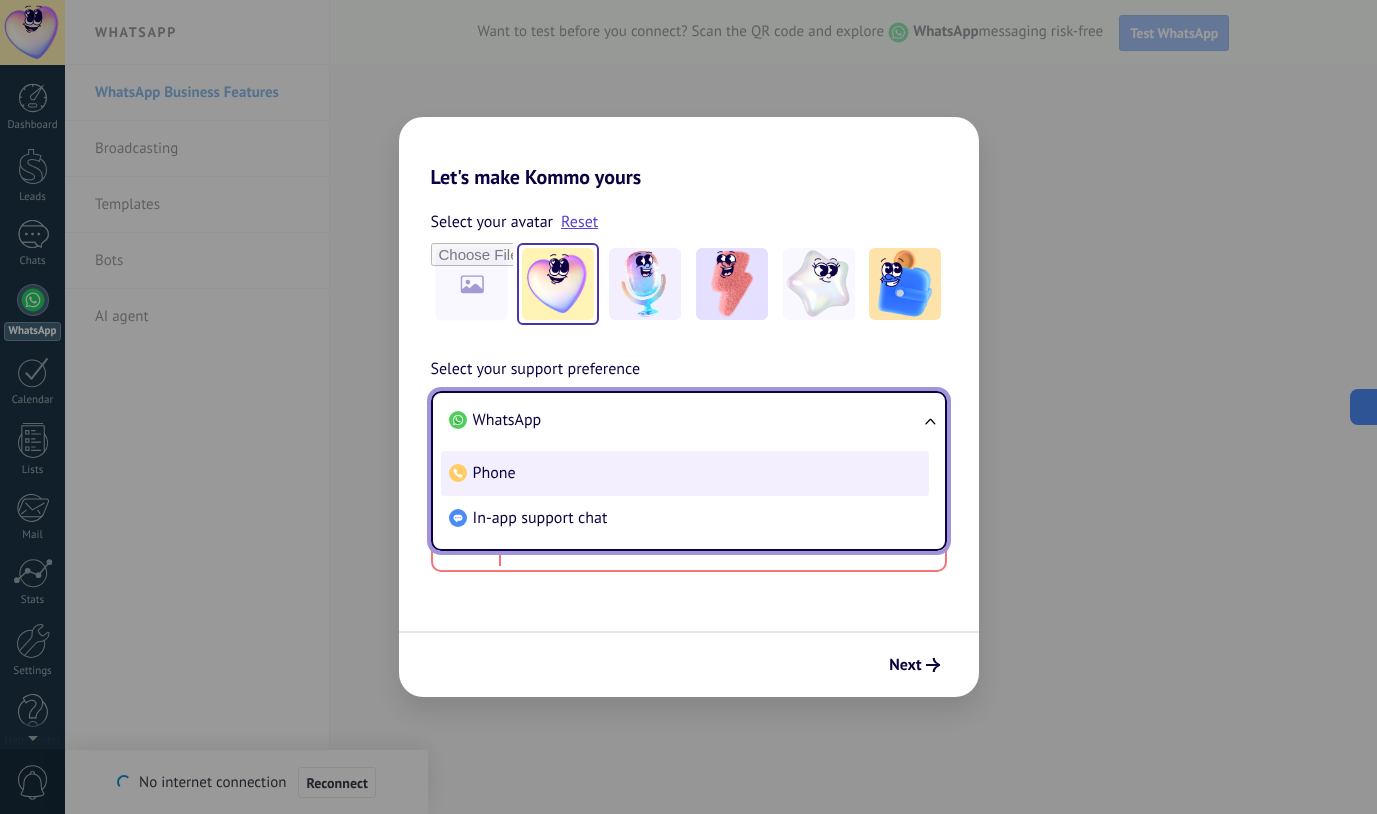 click on "Phone" at bounding box center (685, 473) 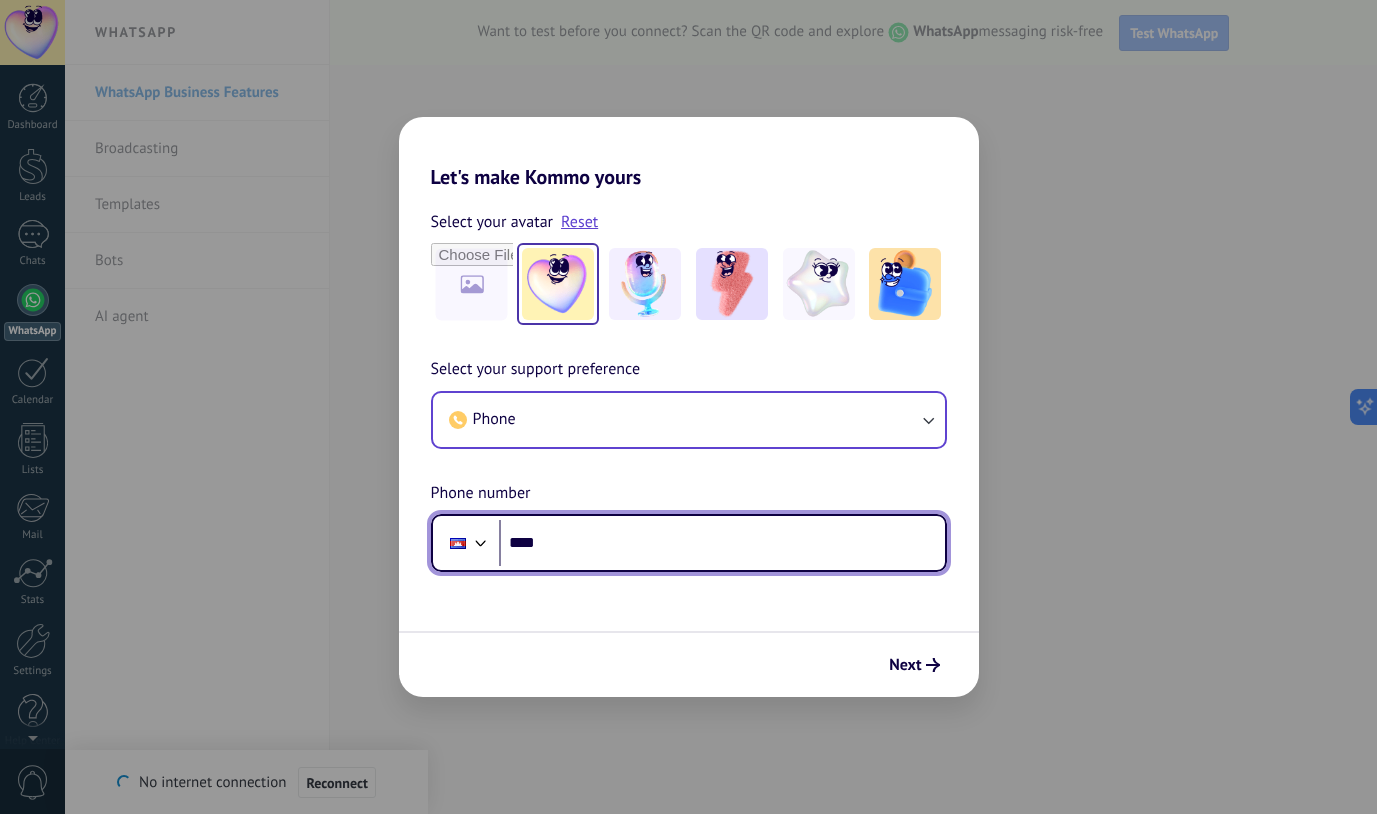 click on "****" at bounding box center [722, 543] 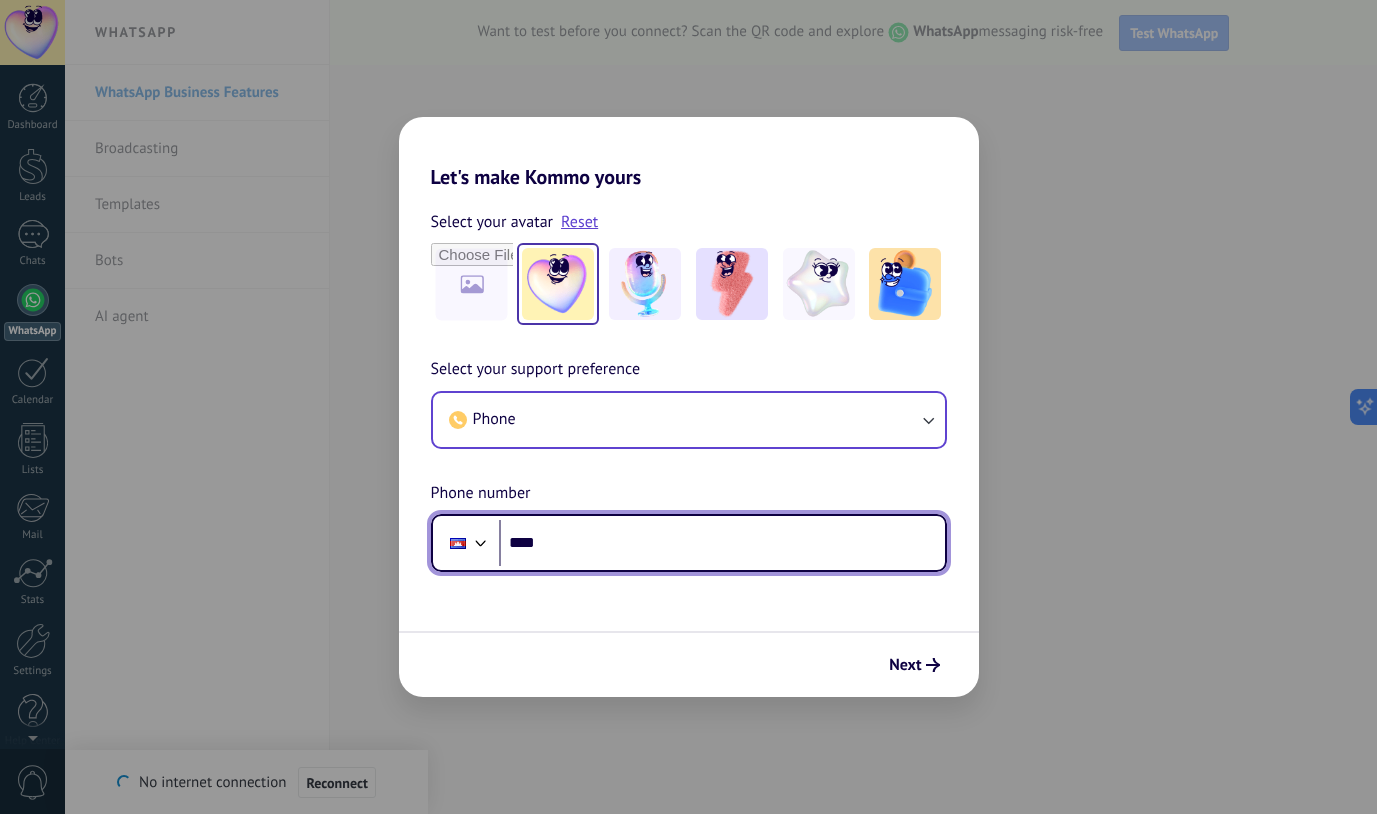click on "****" at bounding box center (722, 543) 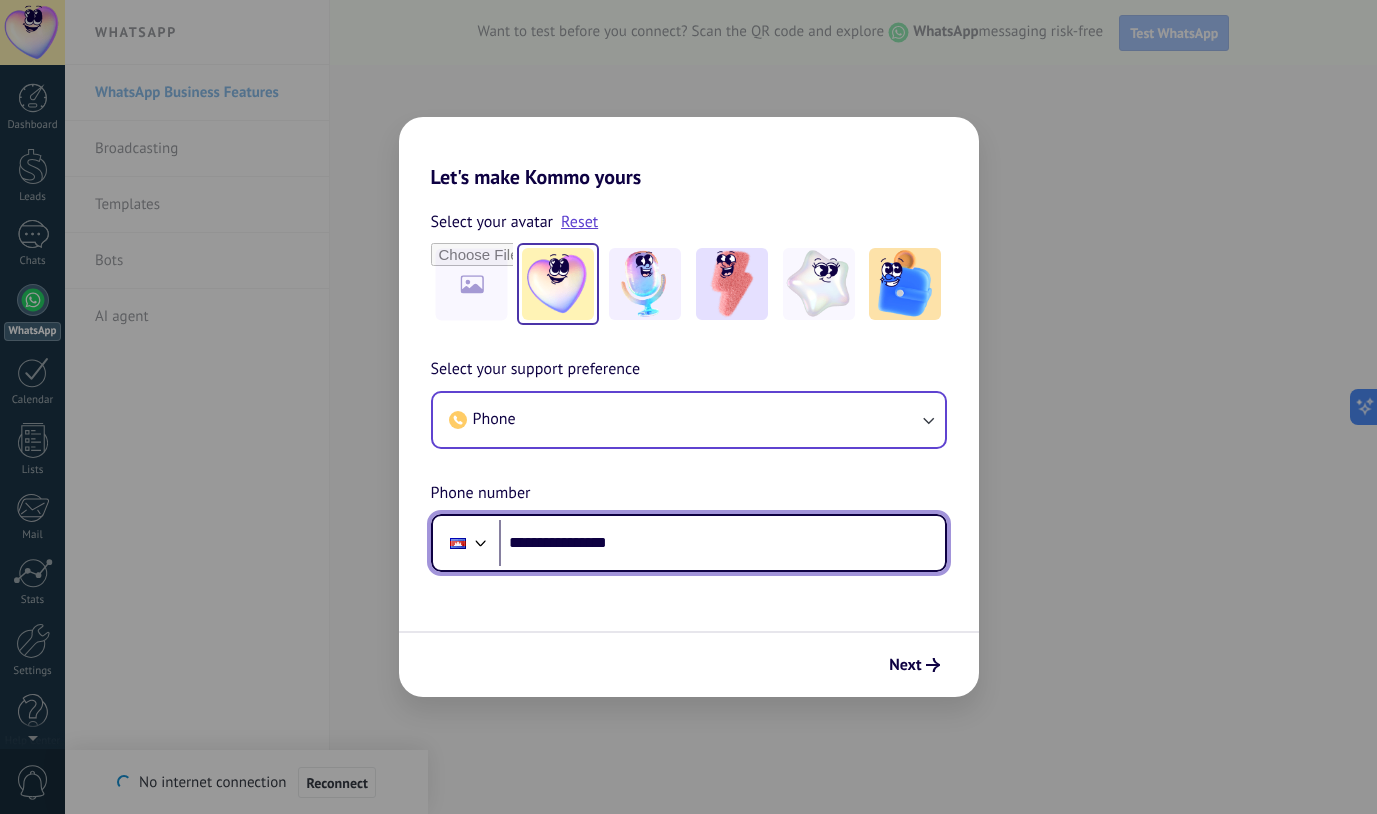 type on "**********" 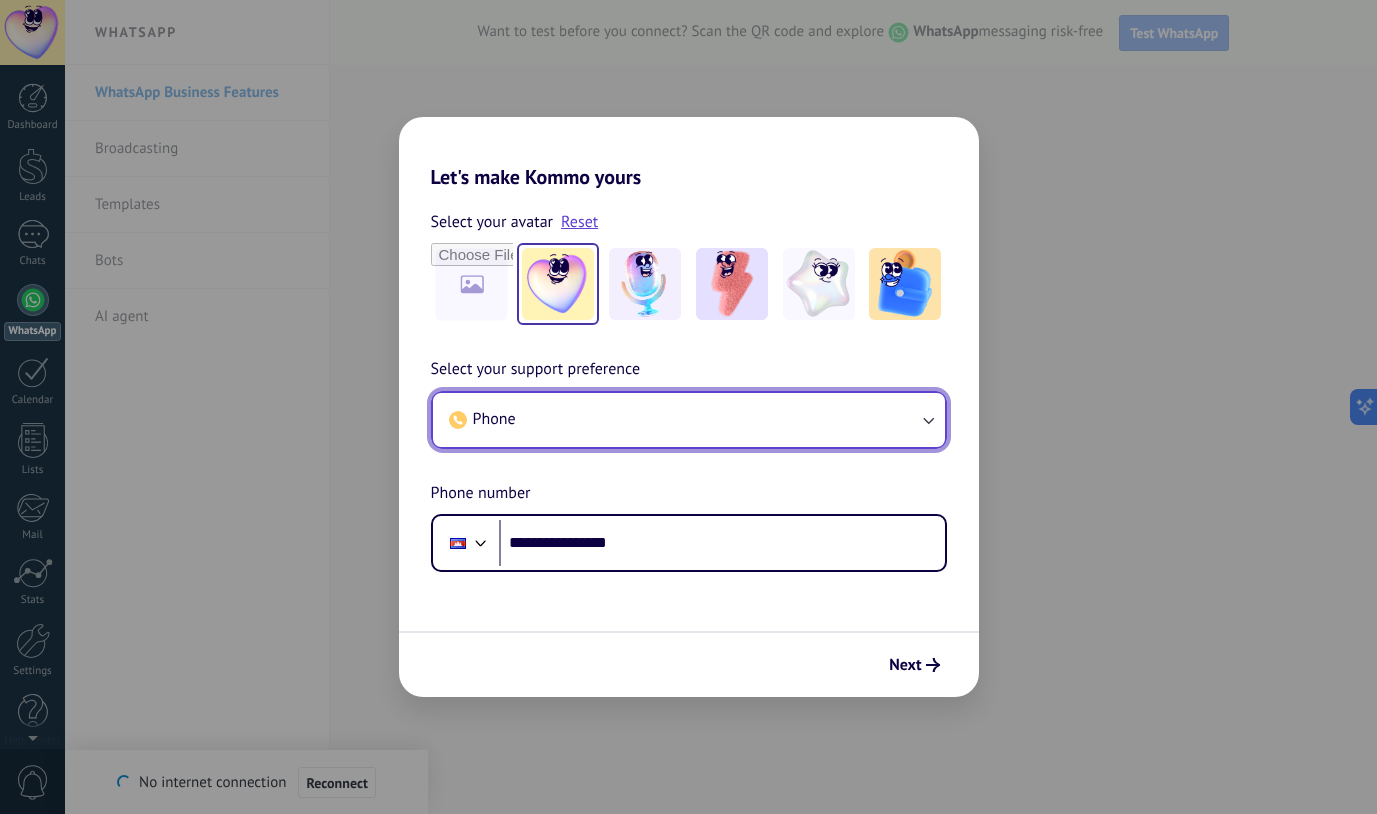 click on "Phone" at bounding box center (689, 420) 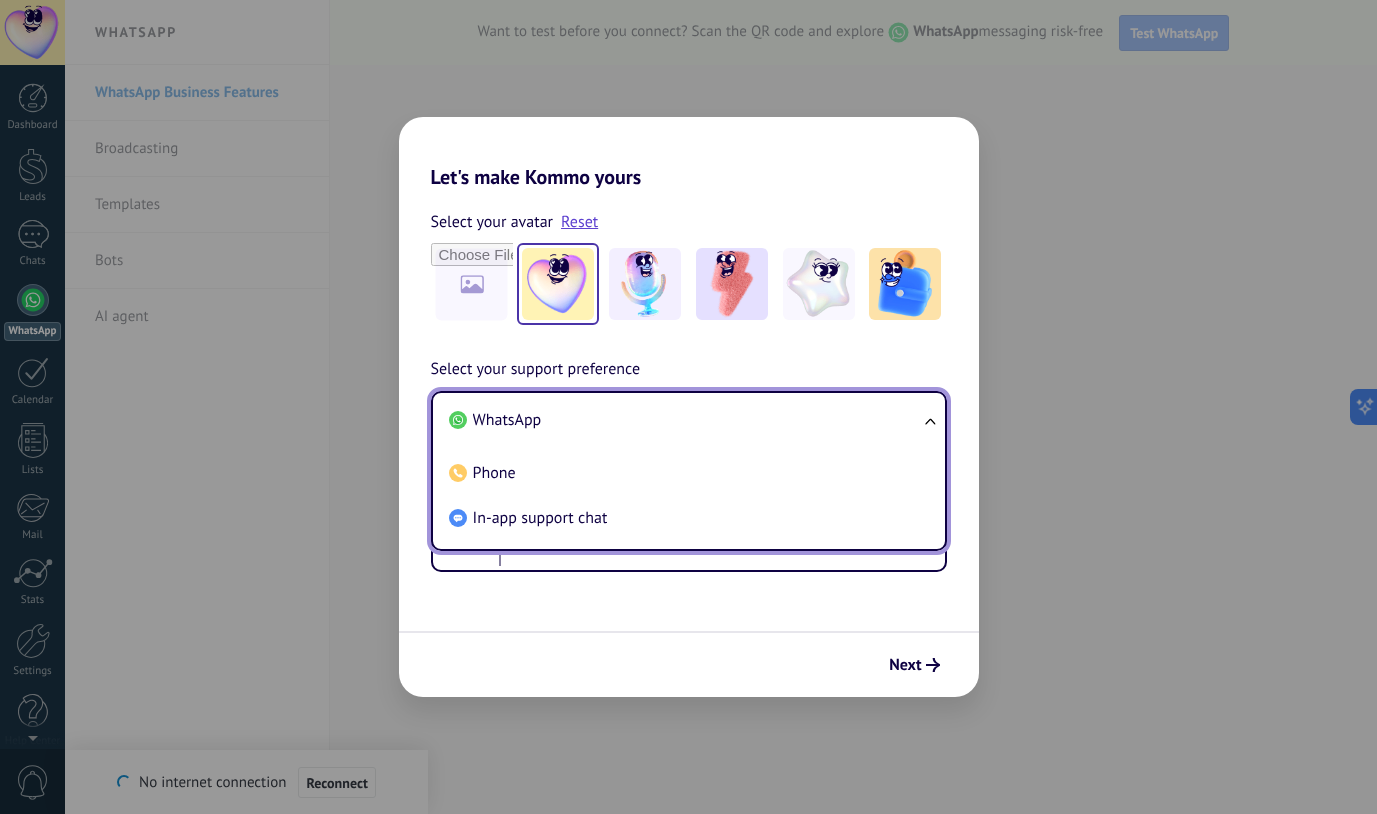 click on "WhatsApp" at bounding box center (685, 420) 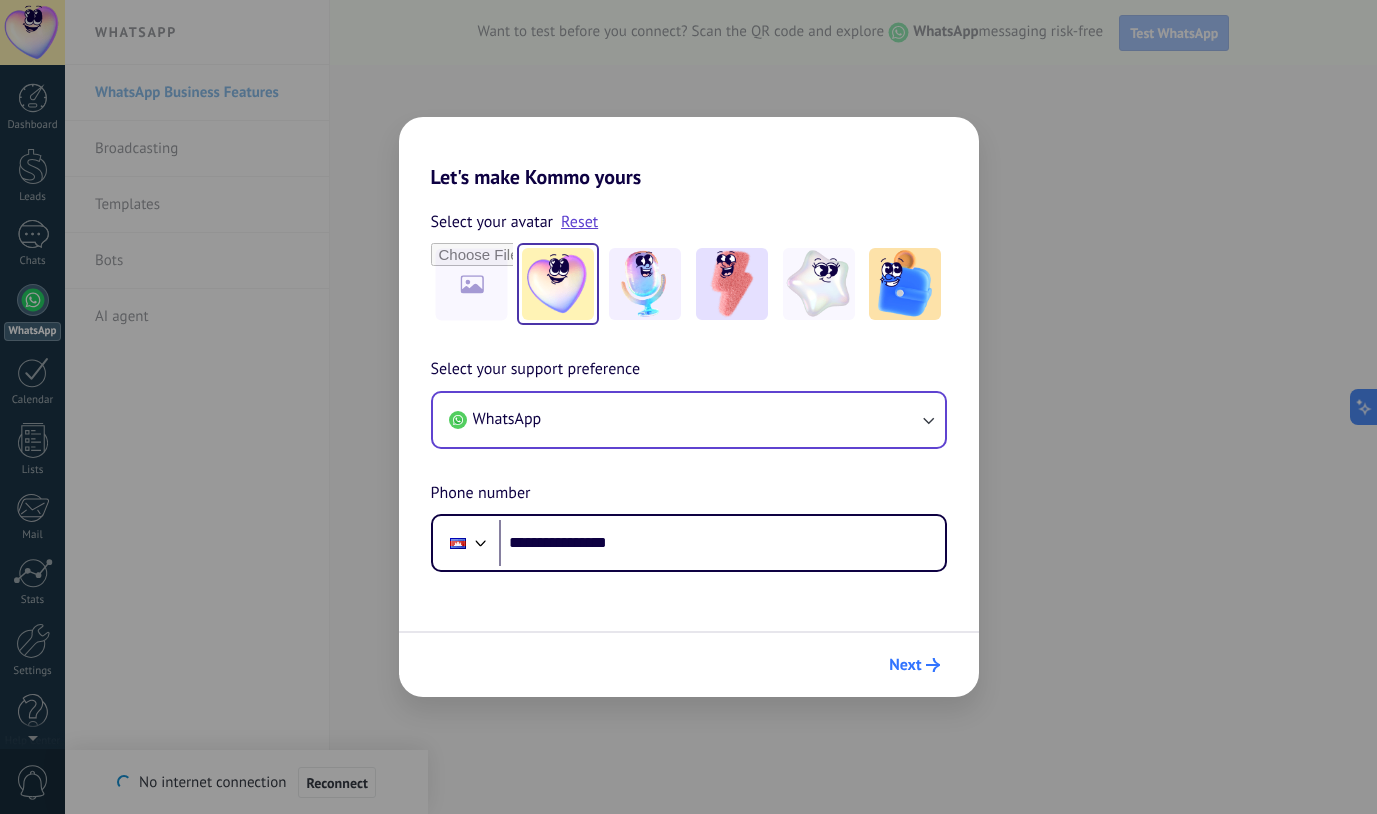 click on "Next" at bounding box center [914, 665] 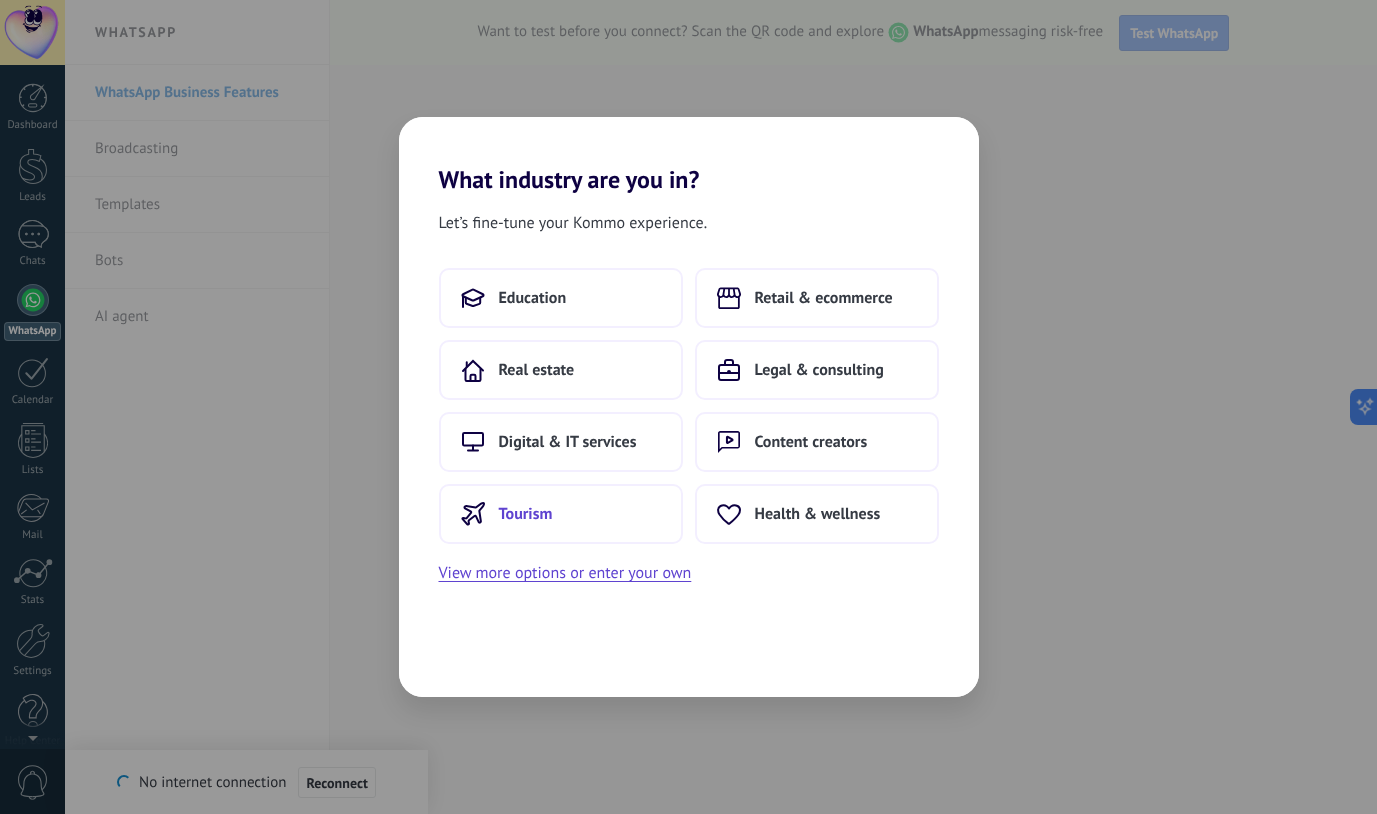 click on "Tourism" at bounding box center [561, 514] 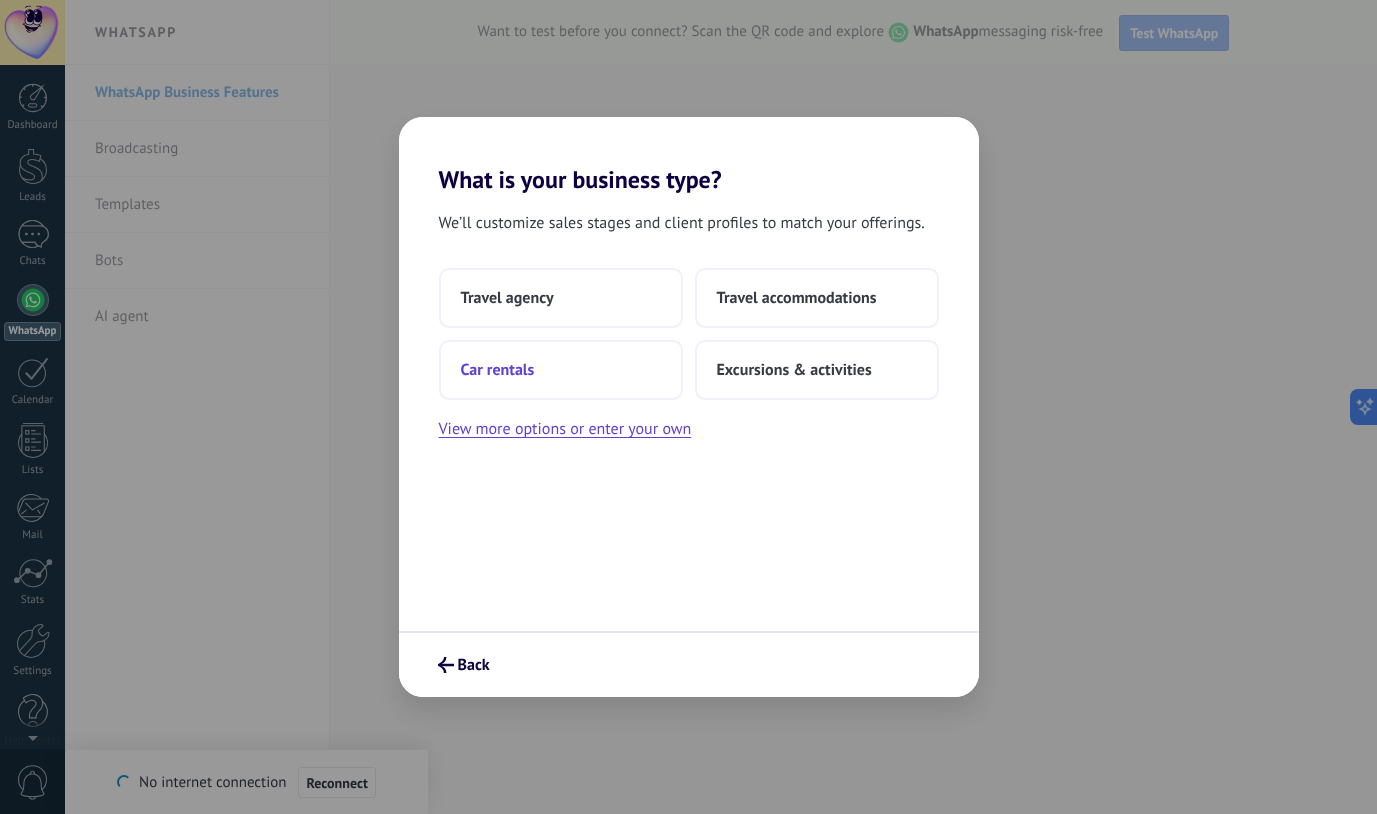 click on "Car rentals" at bounding box center [561, 370] 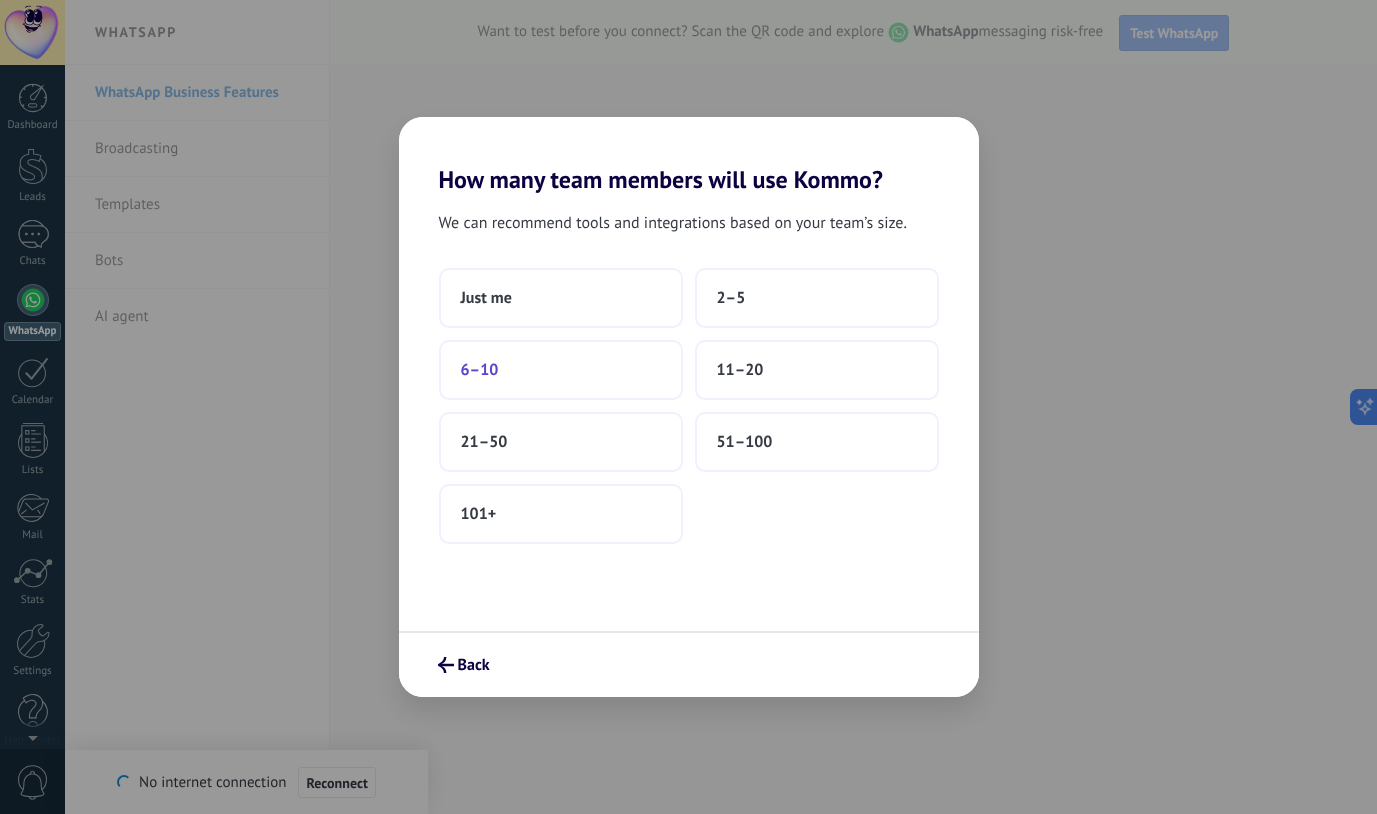 click on "6–10" at bounding box center (561, 370) 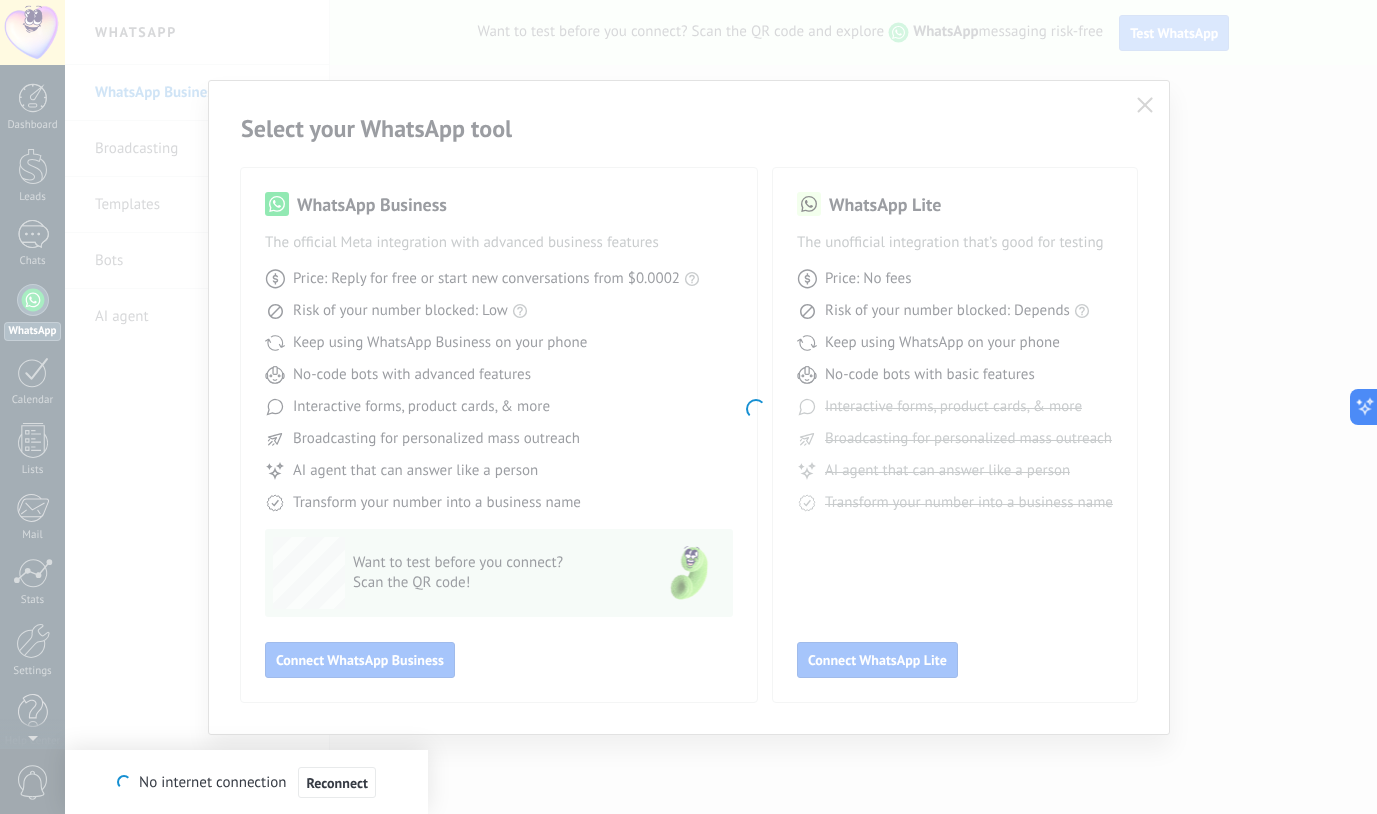 click on ".abccls-1,.abccls-2{fill-rule:evenodd}.abccls-2{fill:#fff} .abfcls-1{fill:none}.abfcls-2{fill:#fff} .abncls-1{isolation:isolate}.abncls-2{opacity:.06}.abncls-2,.abncls-3,.abncls-6{mix-blend-mode:multiply}.abncls-3{opacity:.15}.abncls-4,.abncls-8{fill:#fff}.abncls-5{fill:url(#abnlinear-gradient)}.abncls-6{opacity:.04}.abncls-7{fill:url(#abnlinear-gradient-2)}.abncls-8{fill-rule:evenodd} .abqst0{fill:#ffa200} .abwcls-1{fill:#252525} .cls-1{isolation:isolate} .acicls-1{fill:none} .aclcls-1{fill:#232323} .acnst0{display:none} .addcls-1,.addcls-2{fill:none;stroke-miterlimit:10}.addcls-1{stroke:#dfe0e5}.addcls-2{stroke:#a1a7ab} .adecls-1,.adecls-2{fill:none;stroke-miterlimit:10}.adecls-1{stroke:#dfe0e5}.adecls-2{stroke:#a1a7ab} .adqcls-1{fill:#8591a5;fill-rule:evenodd} .aeccls-1{fill:#5c9f37} .aeecls-1{fill:#f86161} .aejcls-1{fill:#8591a5;fill-rule:evenodd} .aekcls-1{fill-rule:evenodd} .aelcls-1{fill-rule:evenodd;fill:currentColor} .aemcls-1{fill-rule:evenodd;fill:currentColor} .aencls-2{fill:#f86161;opacity:.3}" at bounding box center [688, 407] 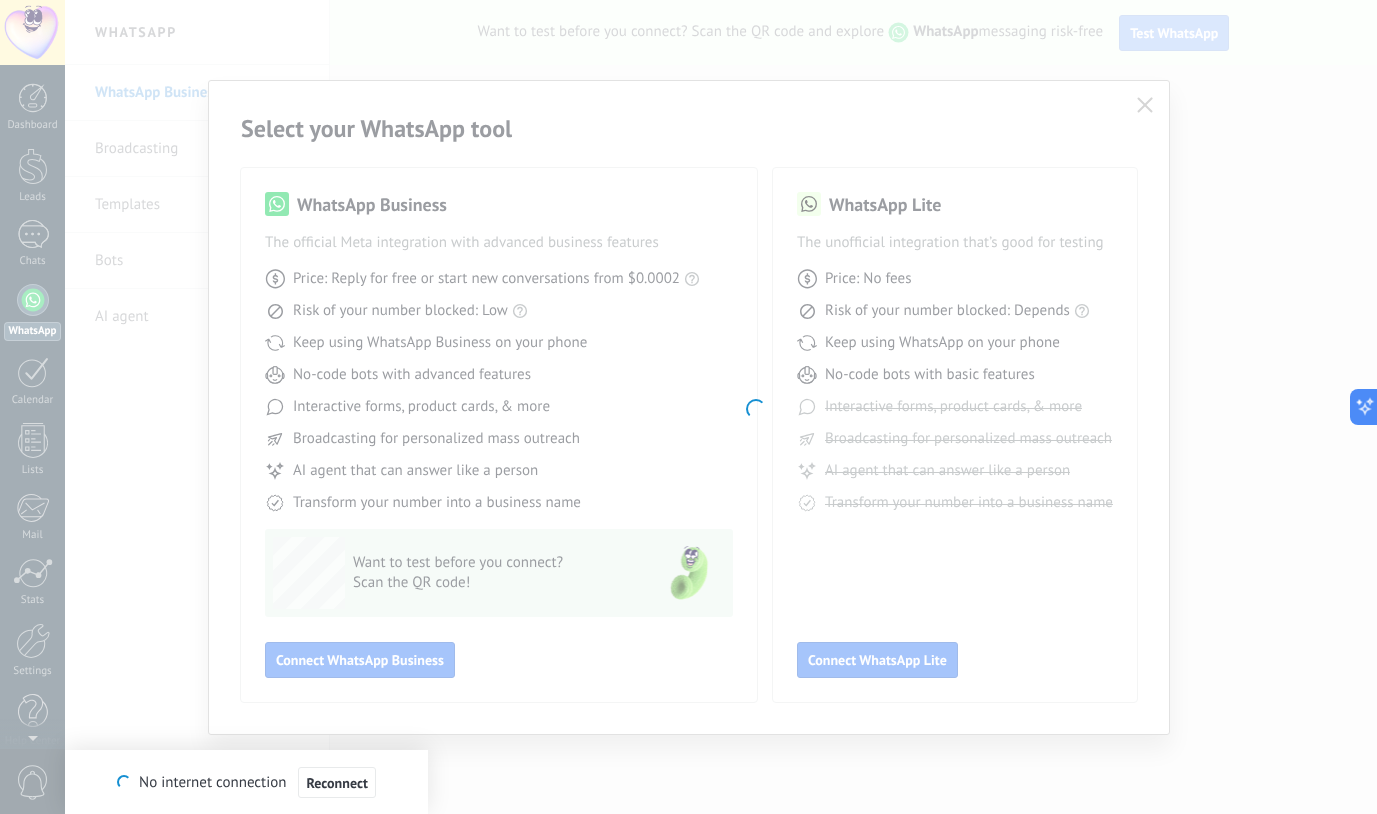 click on ".abccls-1,.abccls-2{fill-rule:evenodd}.abccls-2{fill:#fff} .abfcls-1{fill:none}.abfcls-2{fill:#fff} .abncls-1{isolation:isolate}.abncls-2{opacity:.06}.abncls-2,.abncls-3,.abncls-6{mix-blend-mode:multiply}.abncls-3{opacity:.15}.abncls-4,.abncls-8{fill:#fff}.abncls-5{fill:url(#abnlinear-gradient)}.abncls-6{opacity:.04}.abncls-7{fill:url(#abnlinear-gradient-2)}.abncls-8{fill-rule:evenodd} .abqst0{fill:#ffa200} .abwcls-1{fill:#252525} .cls-1{isolation:isolate} .acicls-1{fill:none} .aclcls-1{fill:#232323} .acnst0{display:none} .addcls-1,.addcls-2{fill:none;stroke-miterlimit:10}.addcls-1{stroke:#dfe0e5}.addcls-2{stroke:#a1a7ab} .adecls-1,.adecls-2{fill:none;stroke-miterlimit:10}.adecls-1{stroke:#dfe0e5}.adecls-2{stroke:#a1a7ab} .adqcls-1{fill:#8591a5;fill-rule:evenodd} .aeccls-1{fill:#5c9f37} .aeecls-1{fill:#f86161} .aejcls-1{fill:#8591a5;fill-rule:evenodd} .aekcls-1{fill-rule:evenodd} .aelcls-1{fill-rule:evenodd;fill:currentColor} .aemcls-1{fill-rule:evenodd;fill:currentColor} .aencls-2{fill:#f86161;opacity:.3}" at bounding box center (688, 407) 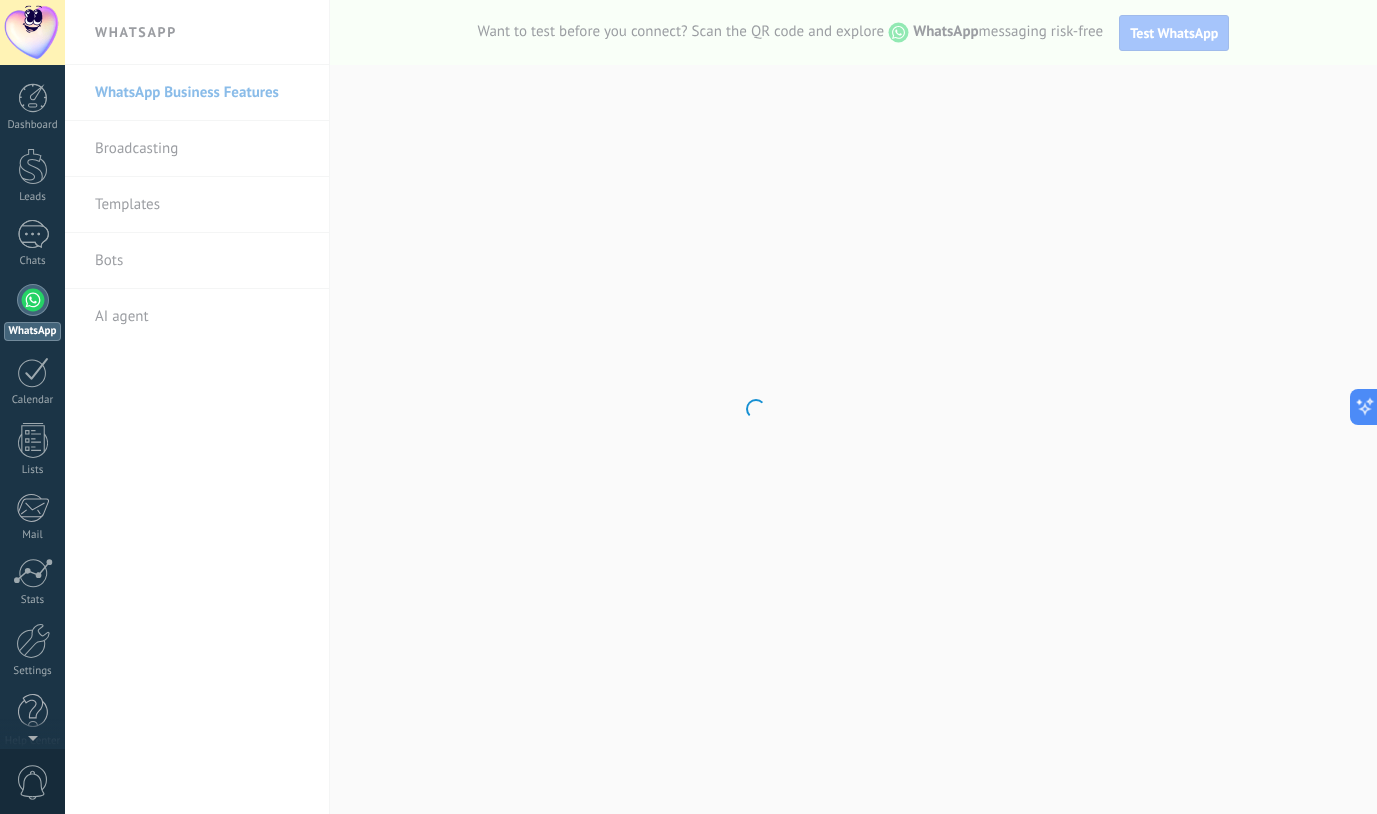 scroll, scrollTop: 0, scrollLeft: 0, axis: both 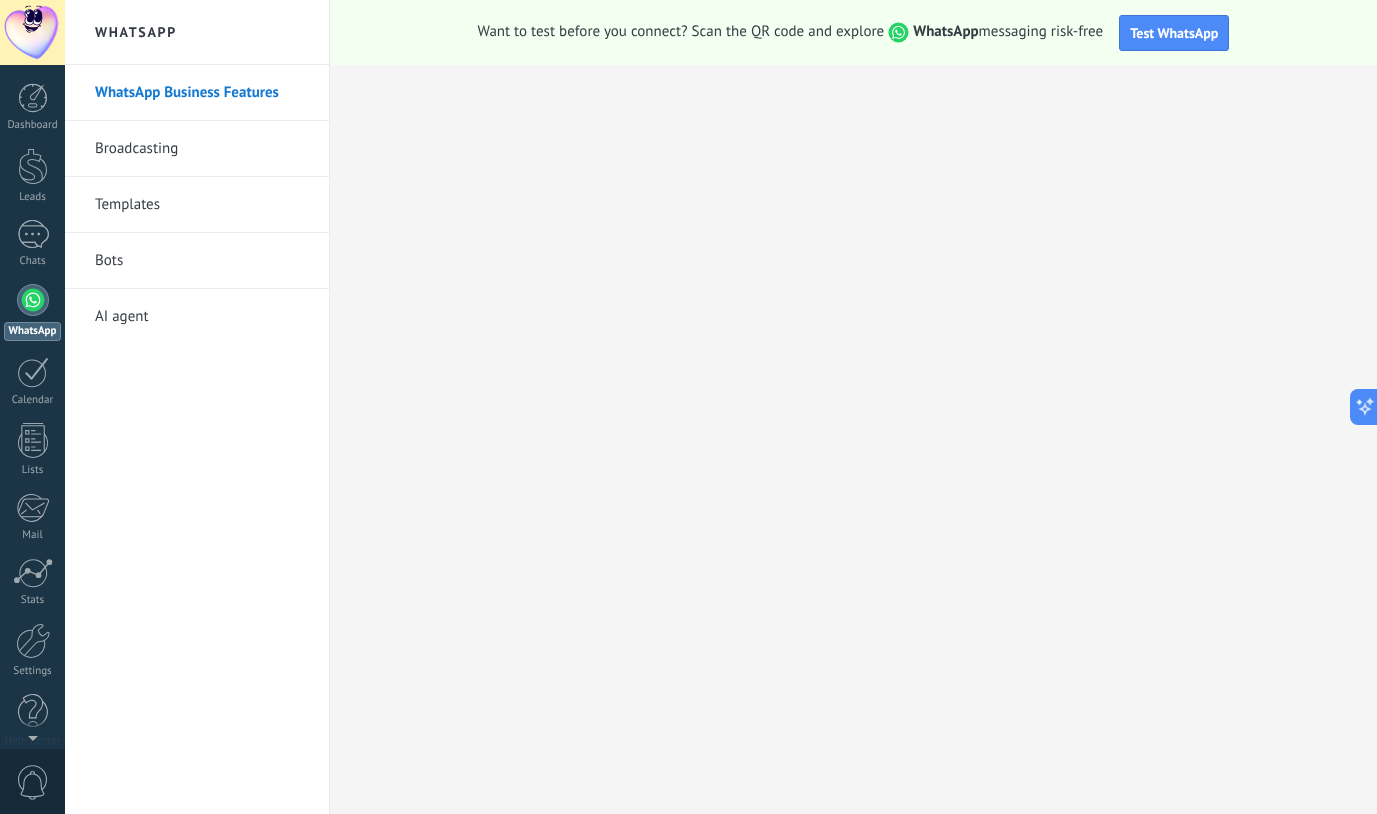 click on "Broadcasting" at bounding box center [202, 149] 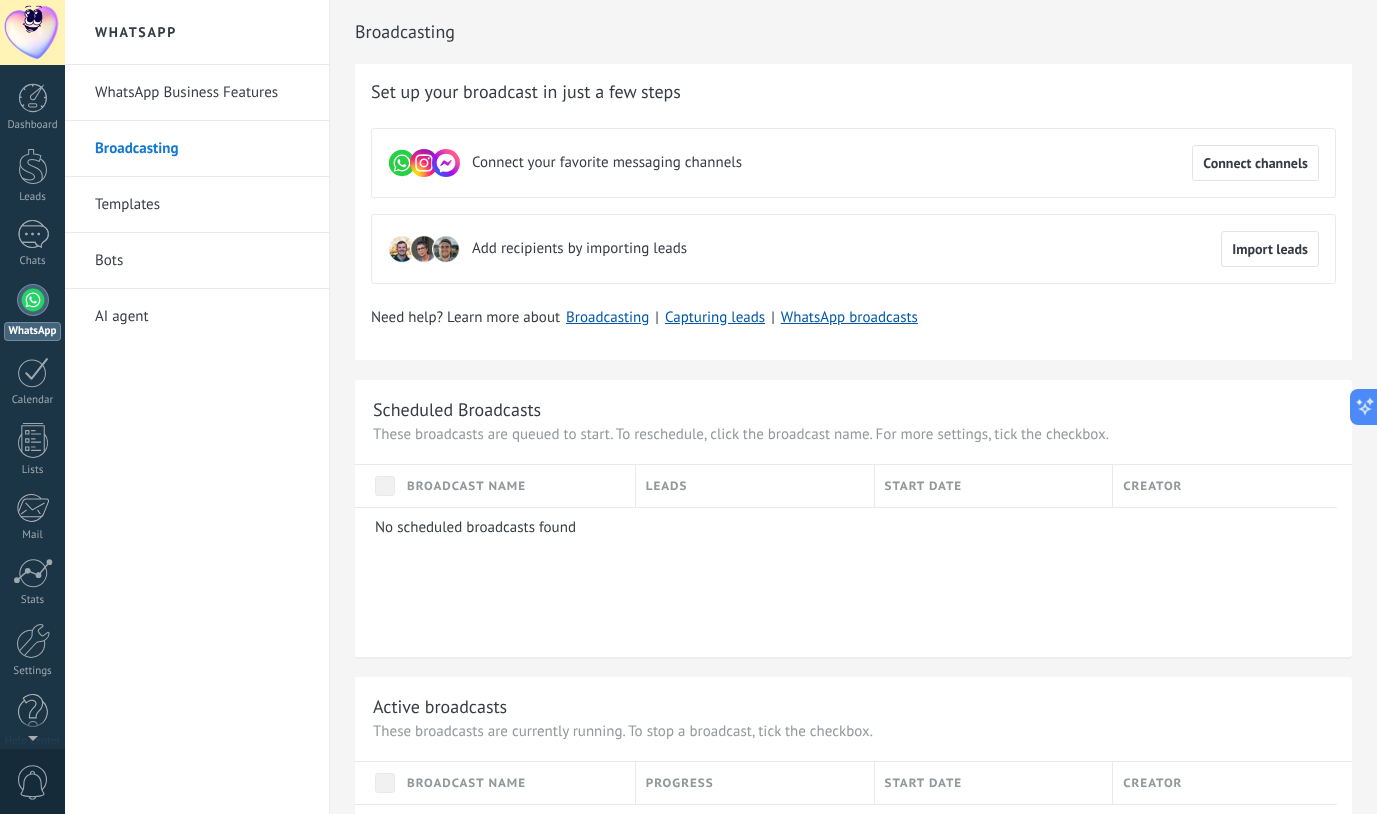 click on "WhatsApp Business Features" at bounding box center (202, 93) 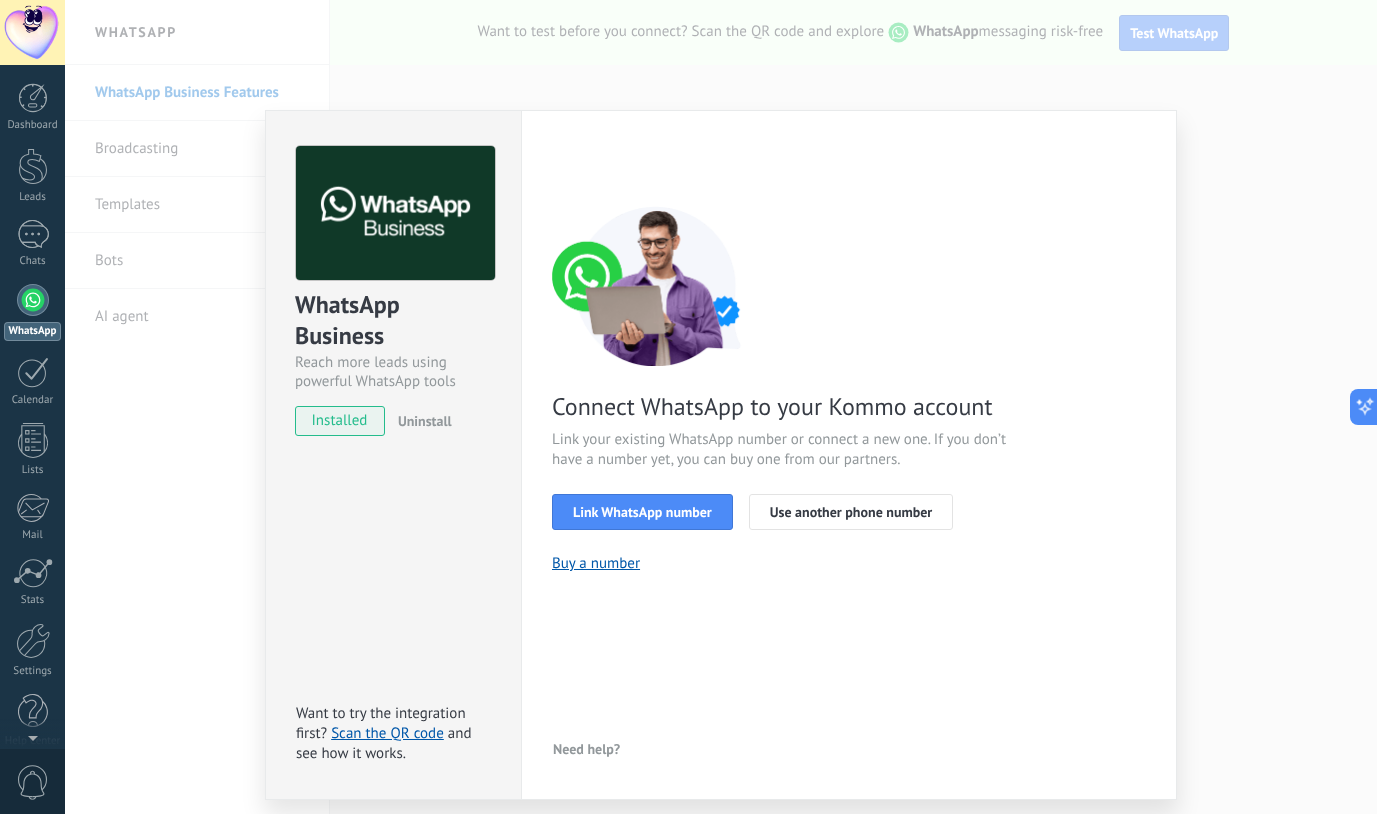 click on "WhatsApp Business Reach more leads using powerful WhatsApp tools installed Uninstall Want to try the integration first?   Scan the QR code   and see how it works. Settings Authorization This tab logs the users who have granted integration access to this account. If you want to to remove a user's ability to send requests to the account on behalf of this integration, you can revoke access. If access is revoked from all users, the integration will stop working. This app is installed, but no one has given it access yet. WhatsApp Cloud API more _:  Save < Back 1 Select app 2 Connect Facebook 3 Finish setup Connect WhatsApp to your Kommo account Link your existing WhatsApp number or connect a new one. If you don’t have a number yet, you can buy one from our partners. Link WhatsApp number Use another phone number Buy a number Need help?" at bounding box center (721, 407) 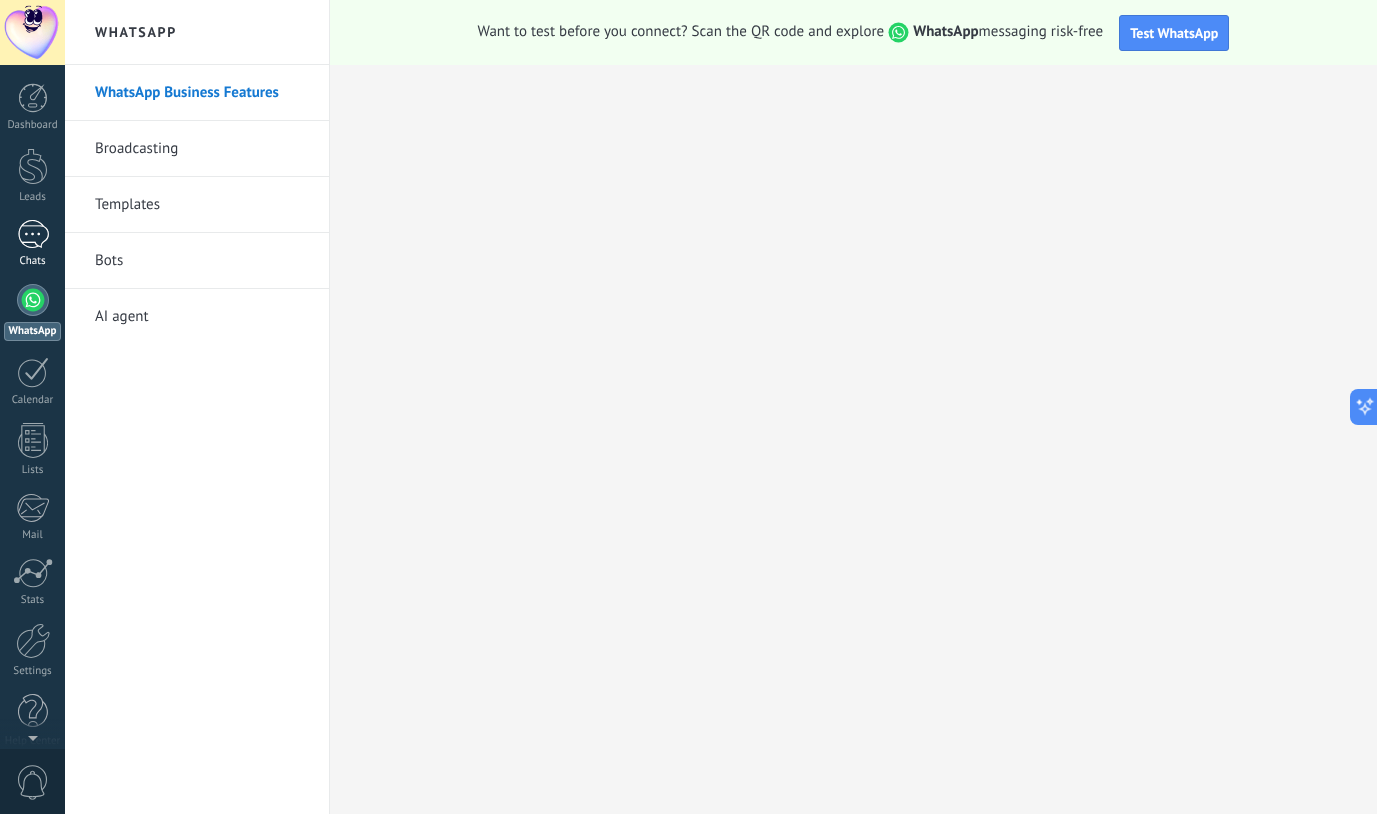 click at bounding box center (33, 234) 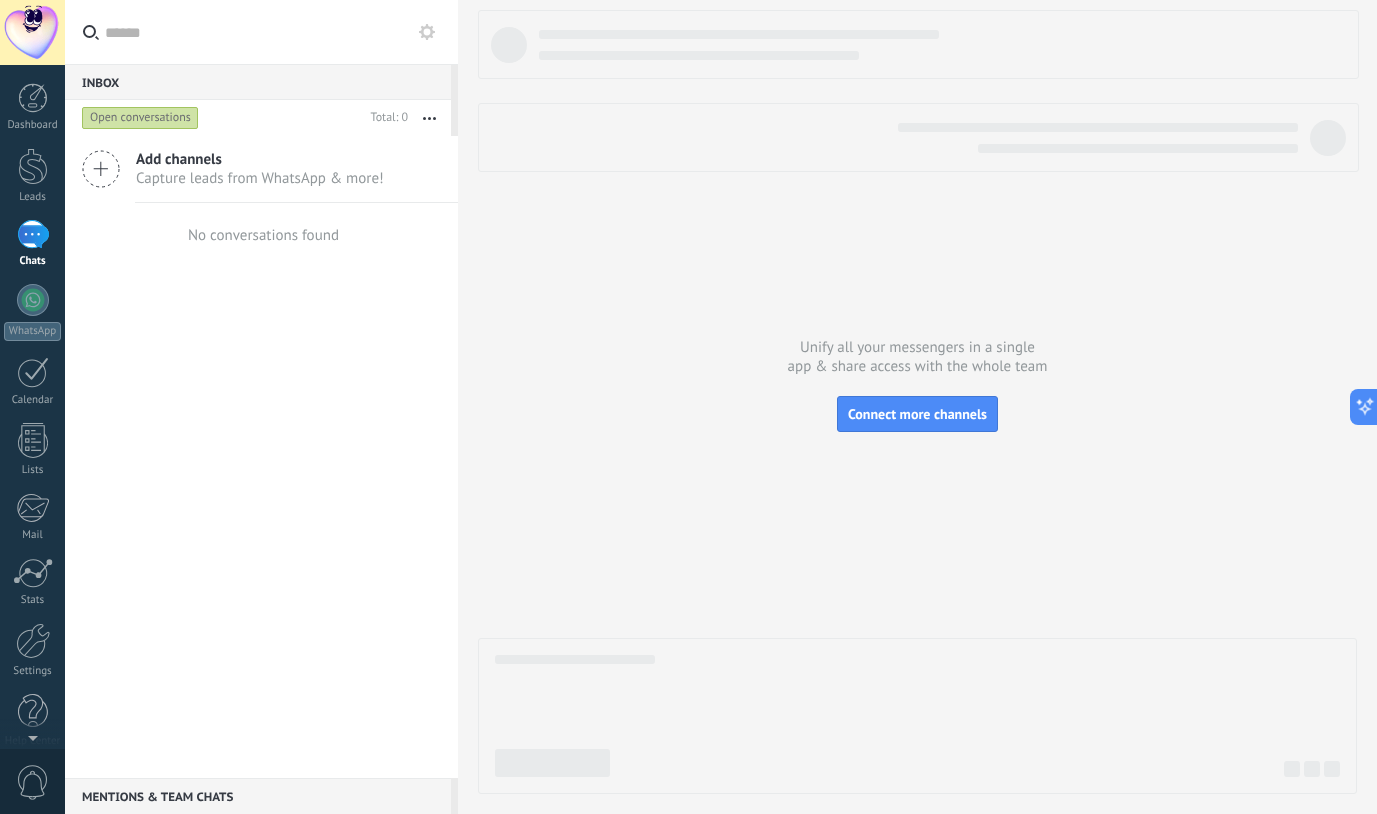 click on "Dashboard
Leads
Chats
WhatsApp
Customers" at bounding box center (32, 425) 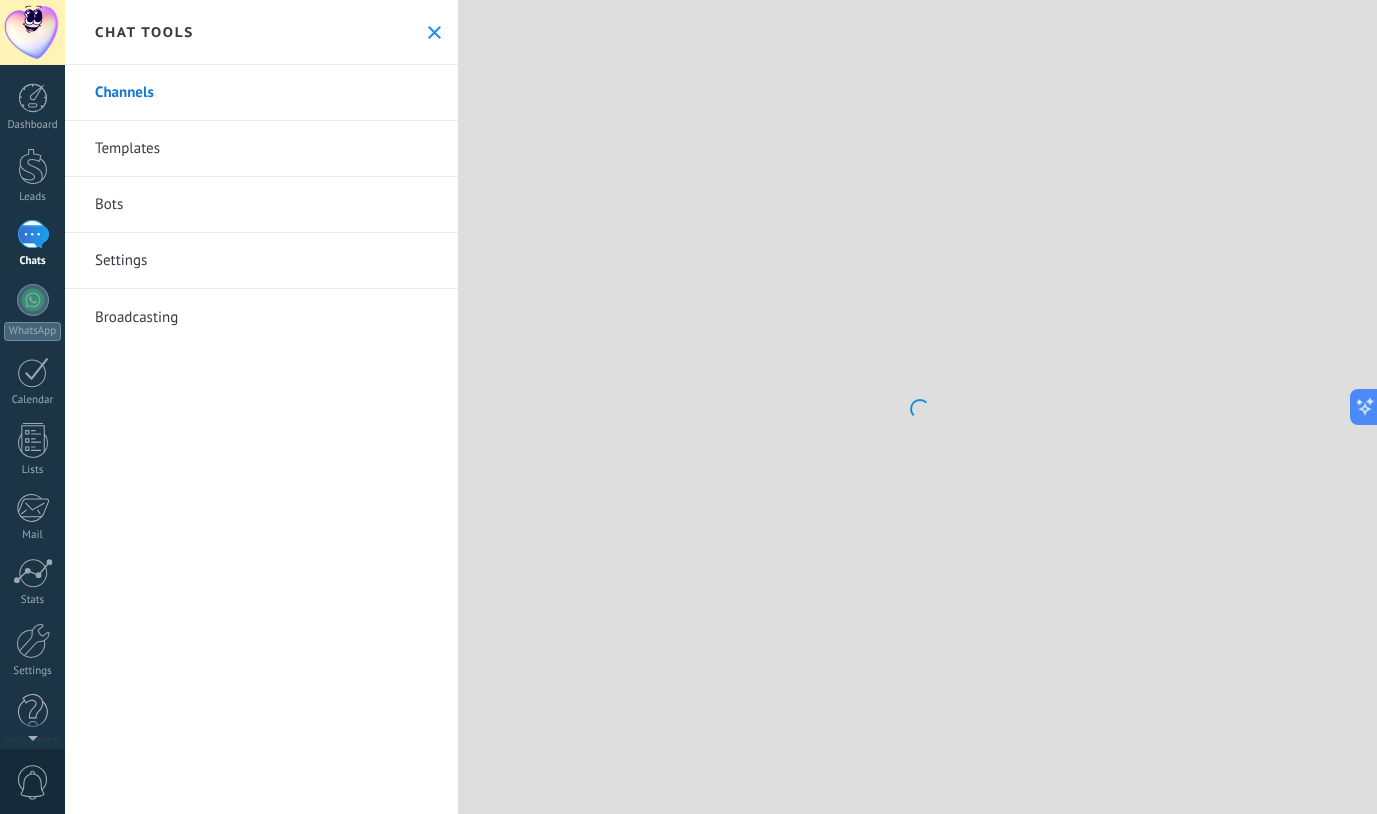 click on "Templates" at bounding box center [261, 149] 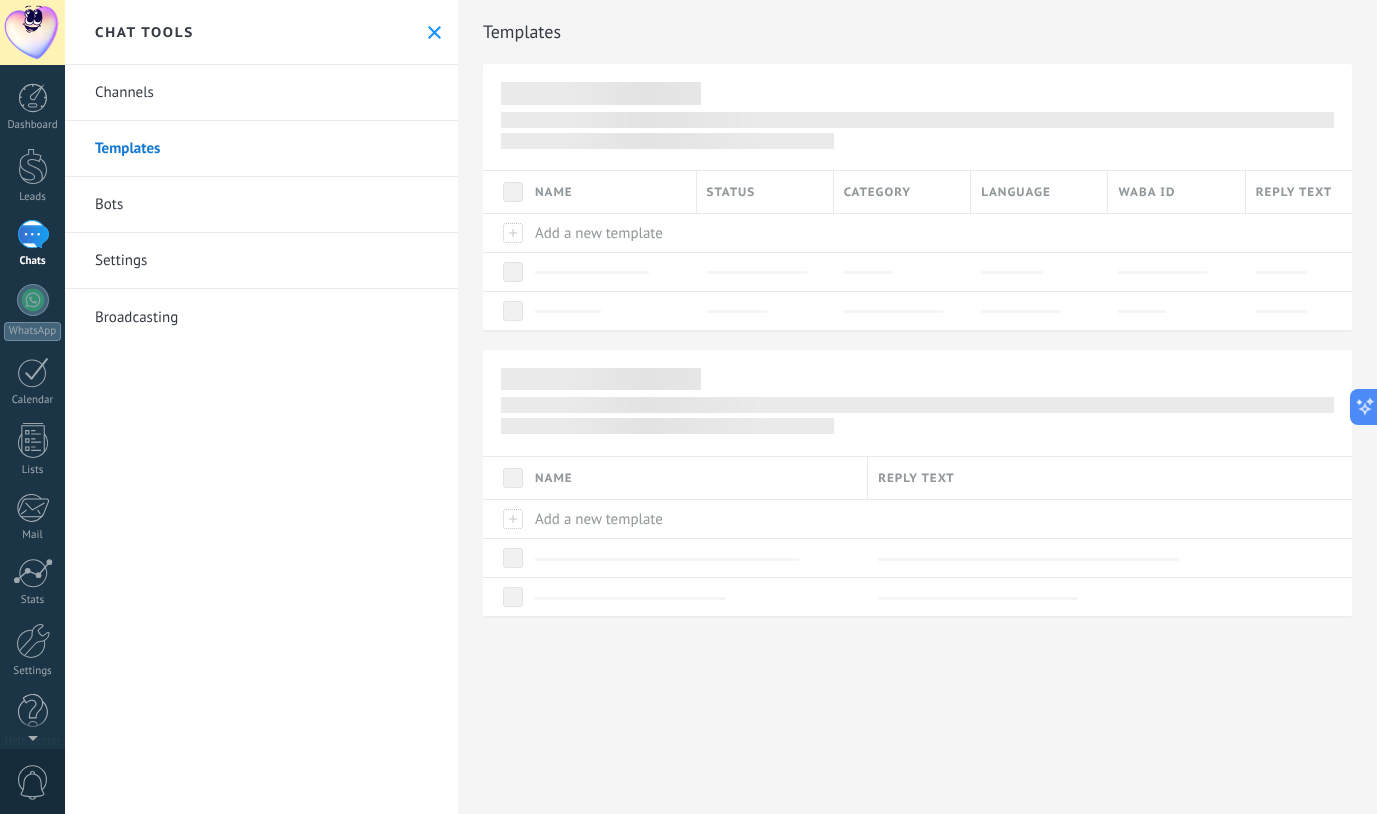 click on "Channels" at bounding box center (261, 93) 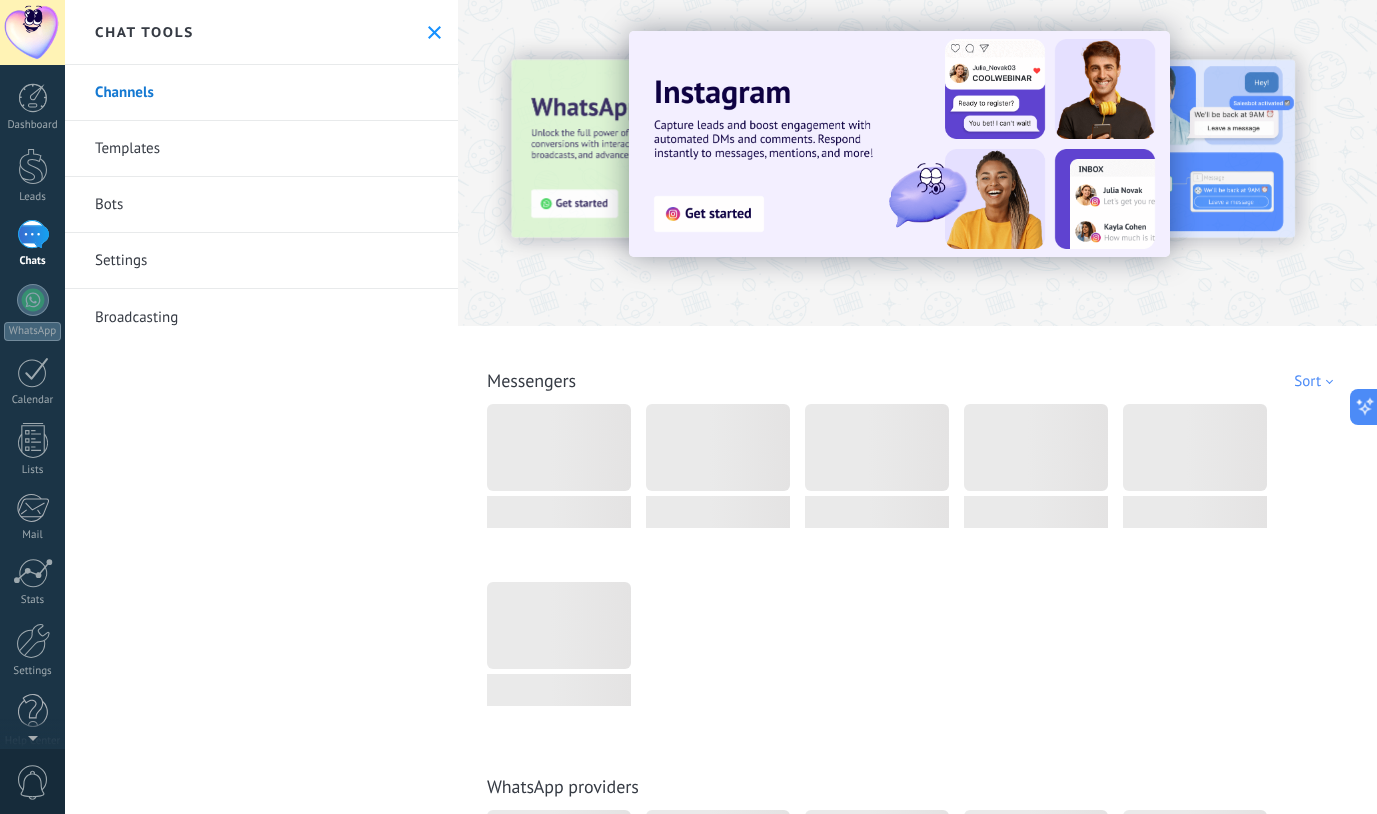 click on "Templates" at bounding box center [261, 149] 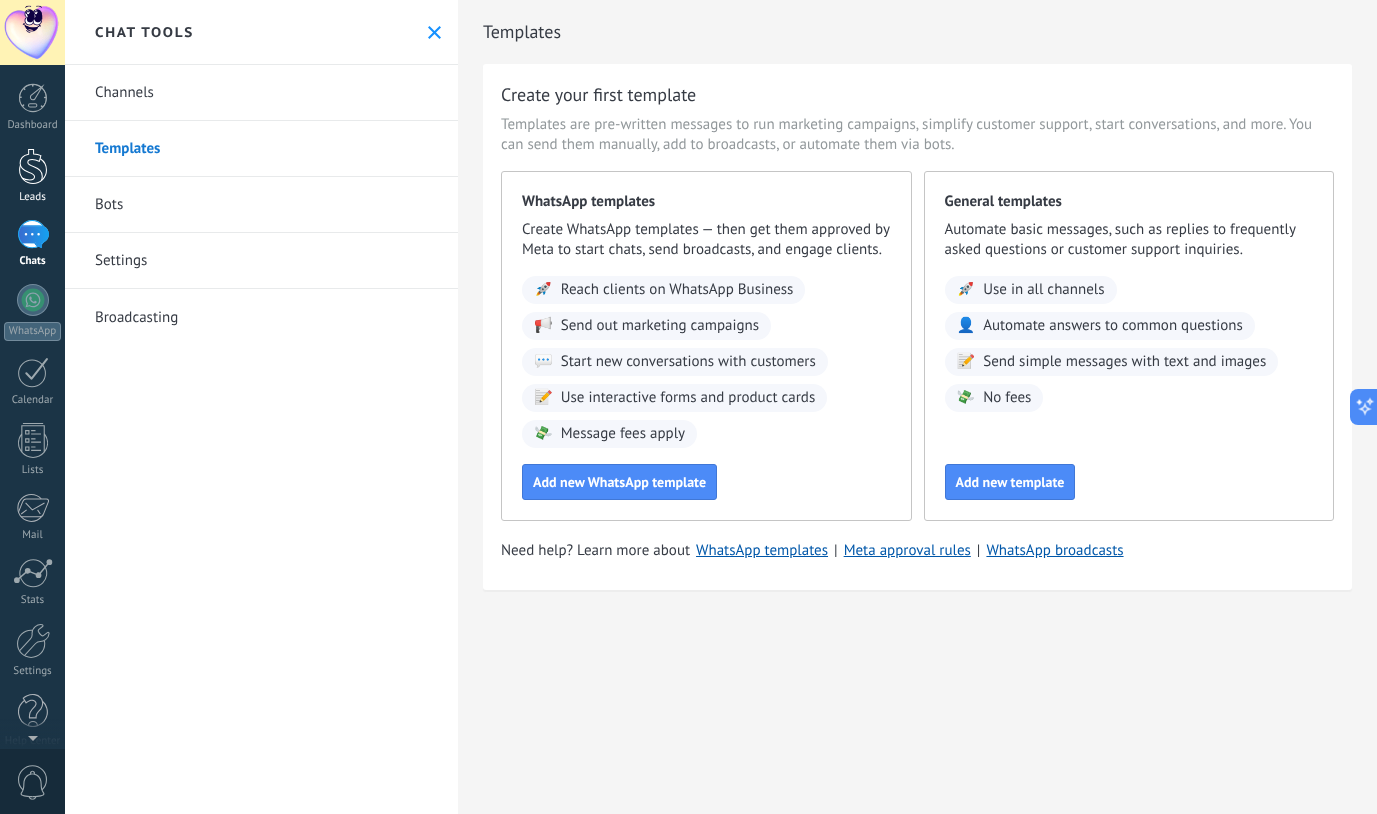 click at bounding box center (33, 166) 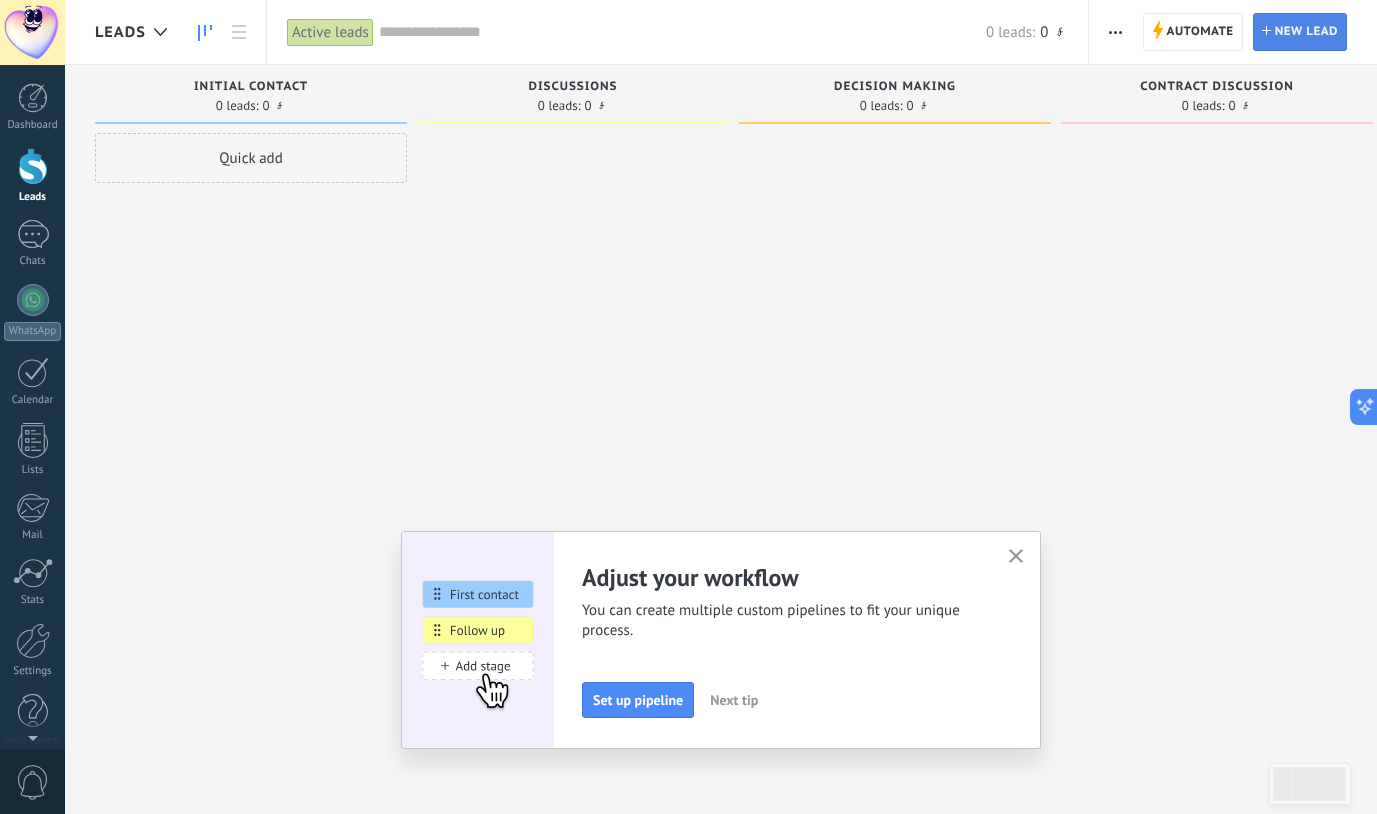 click on "New lead" at bounding box center [1306, 32] 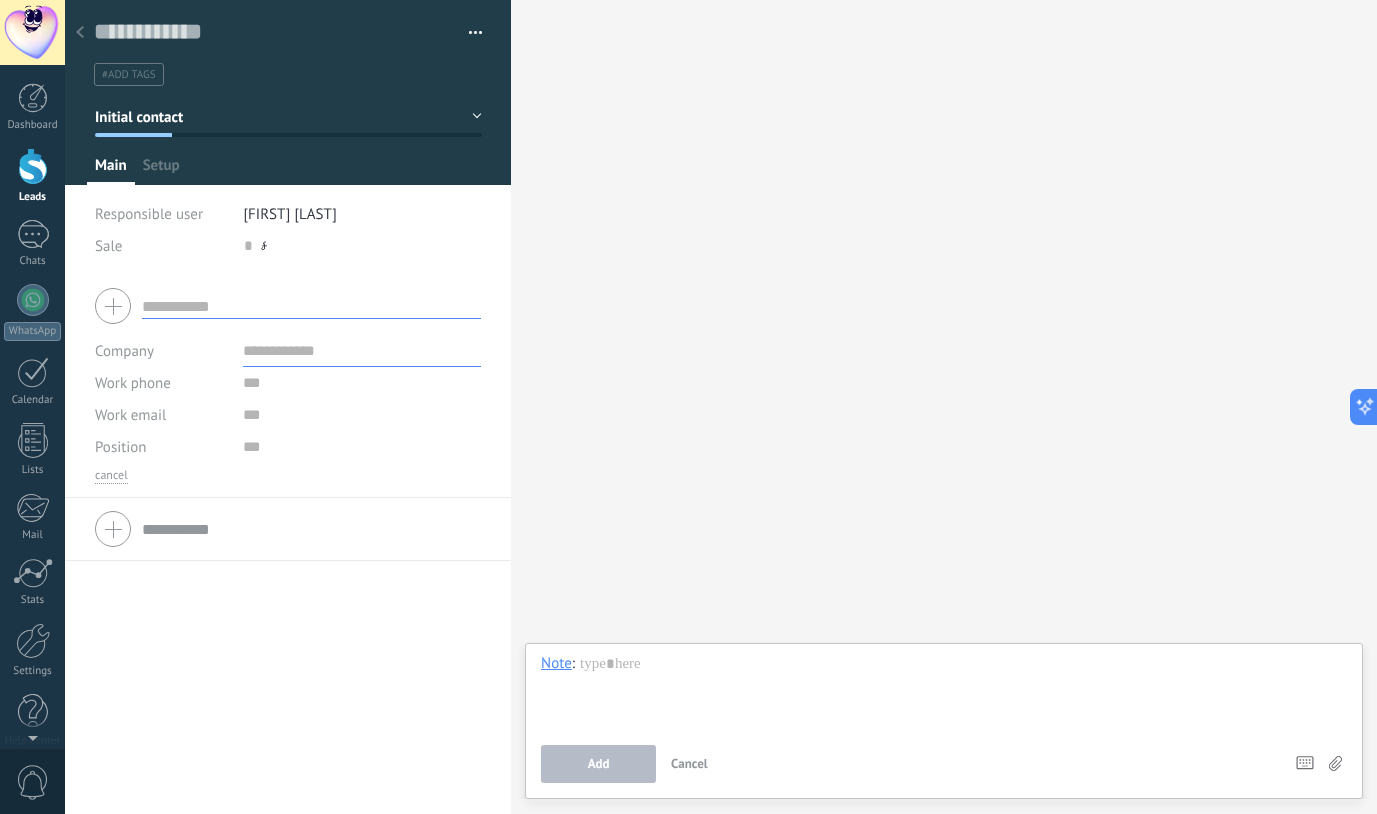 click at bounding box center (80, 33) 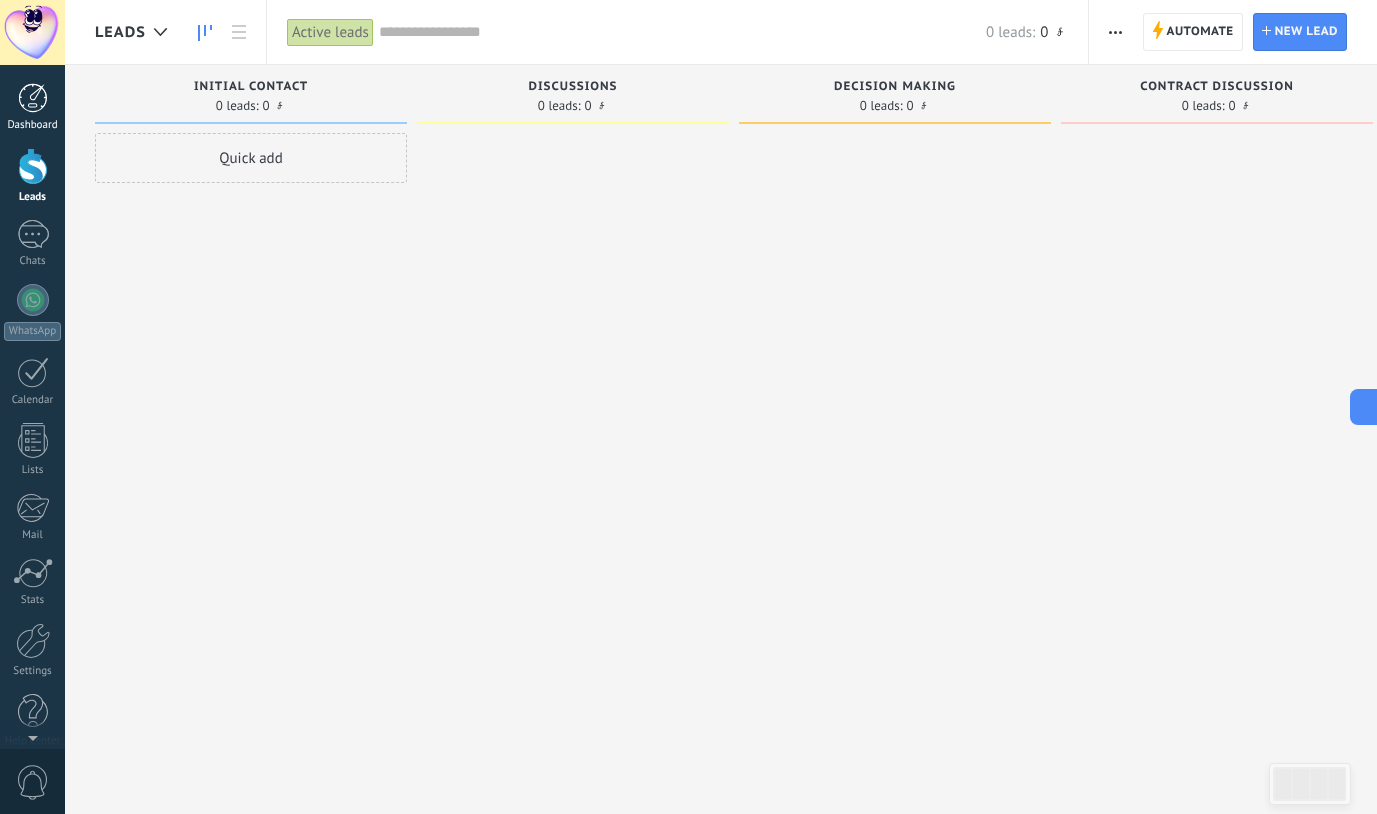 click at bounding box center [33, 98] 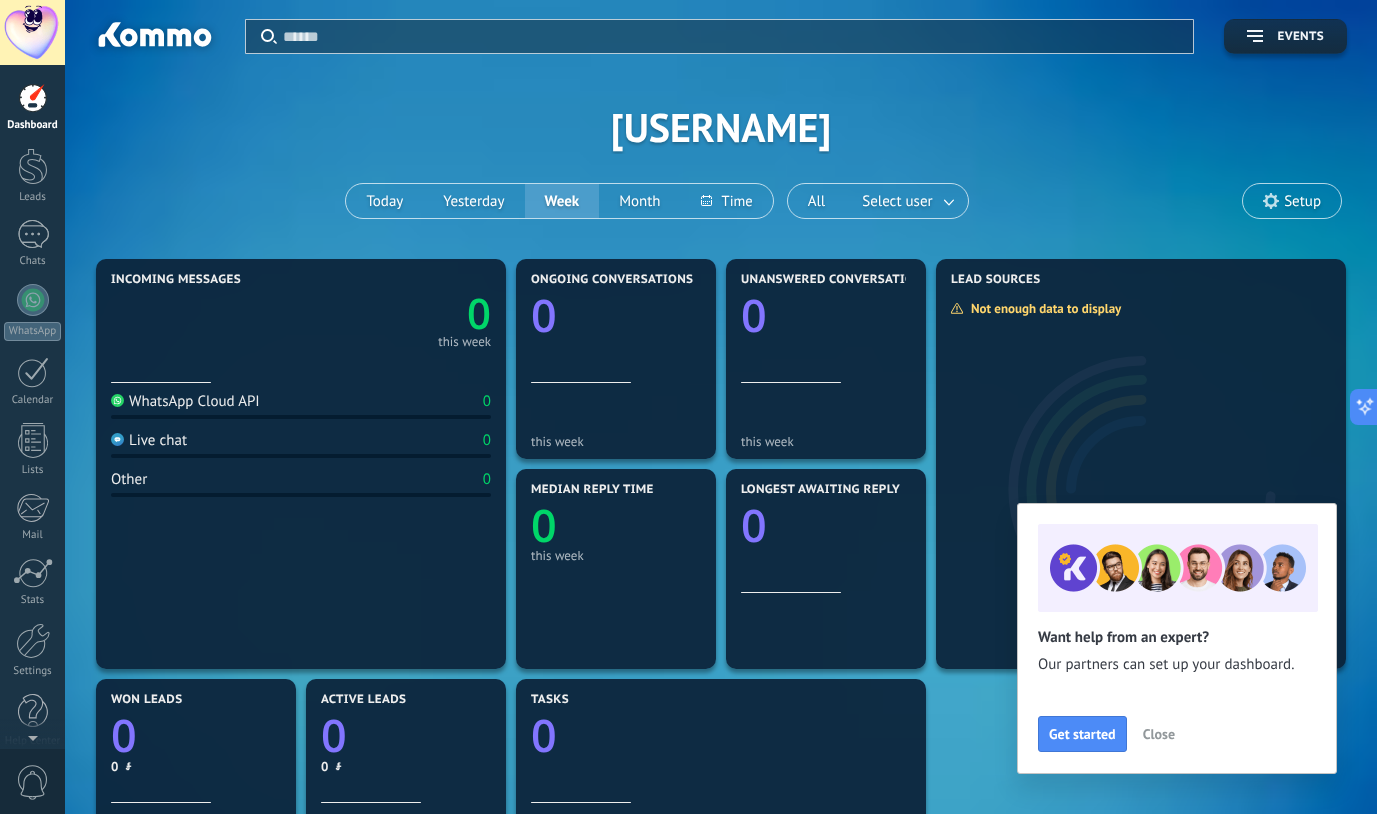 click on "WhatsApp Cloud API    0" at bounding box center (301, 405) 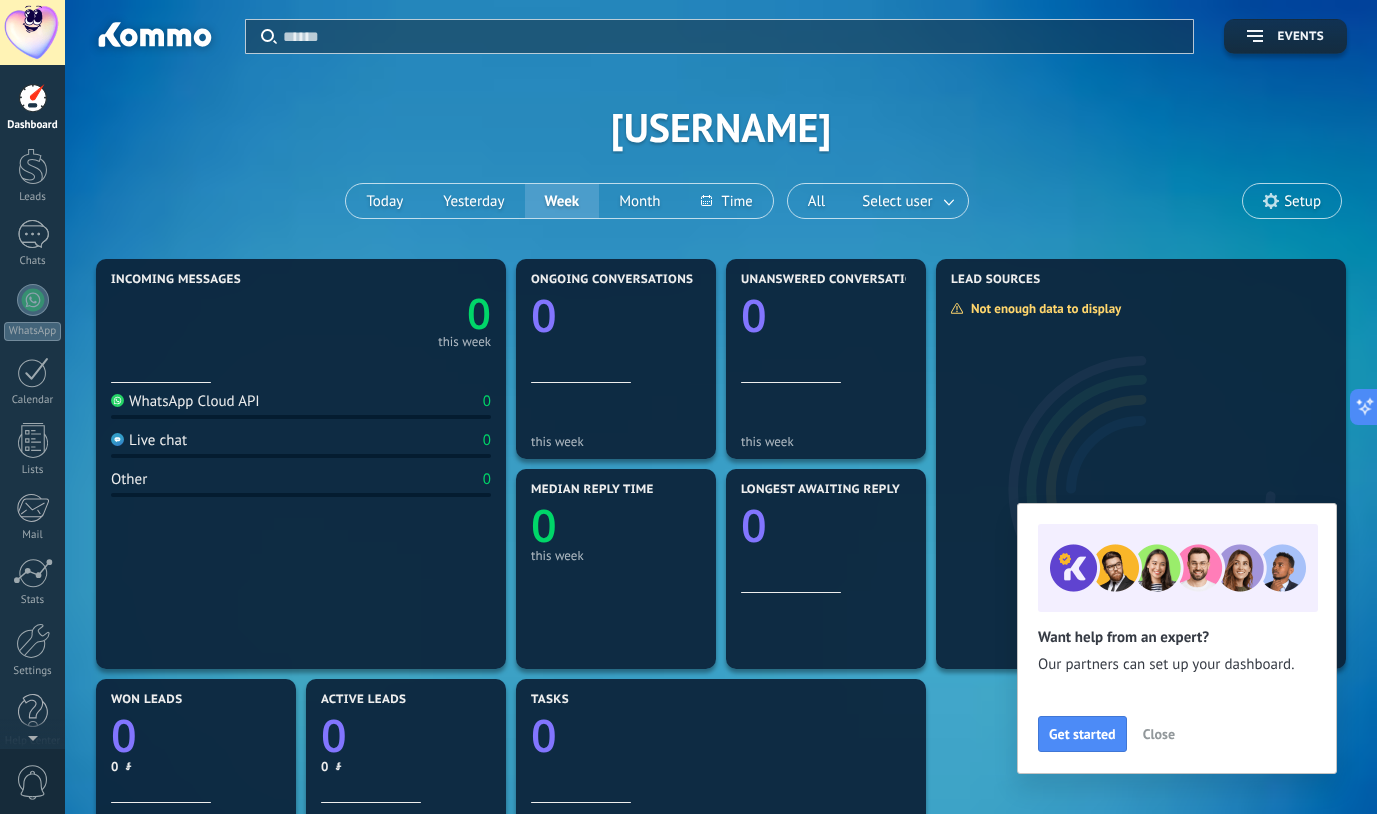 click on "Close" at bounding box center (1159, 734) 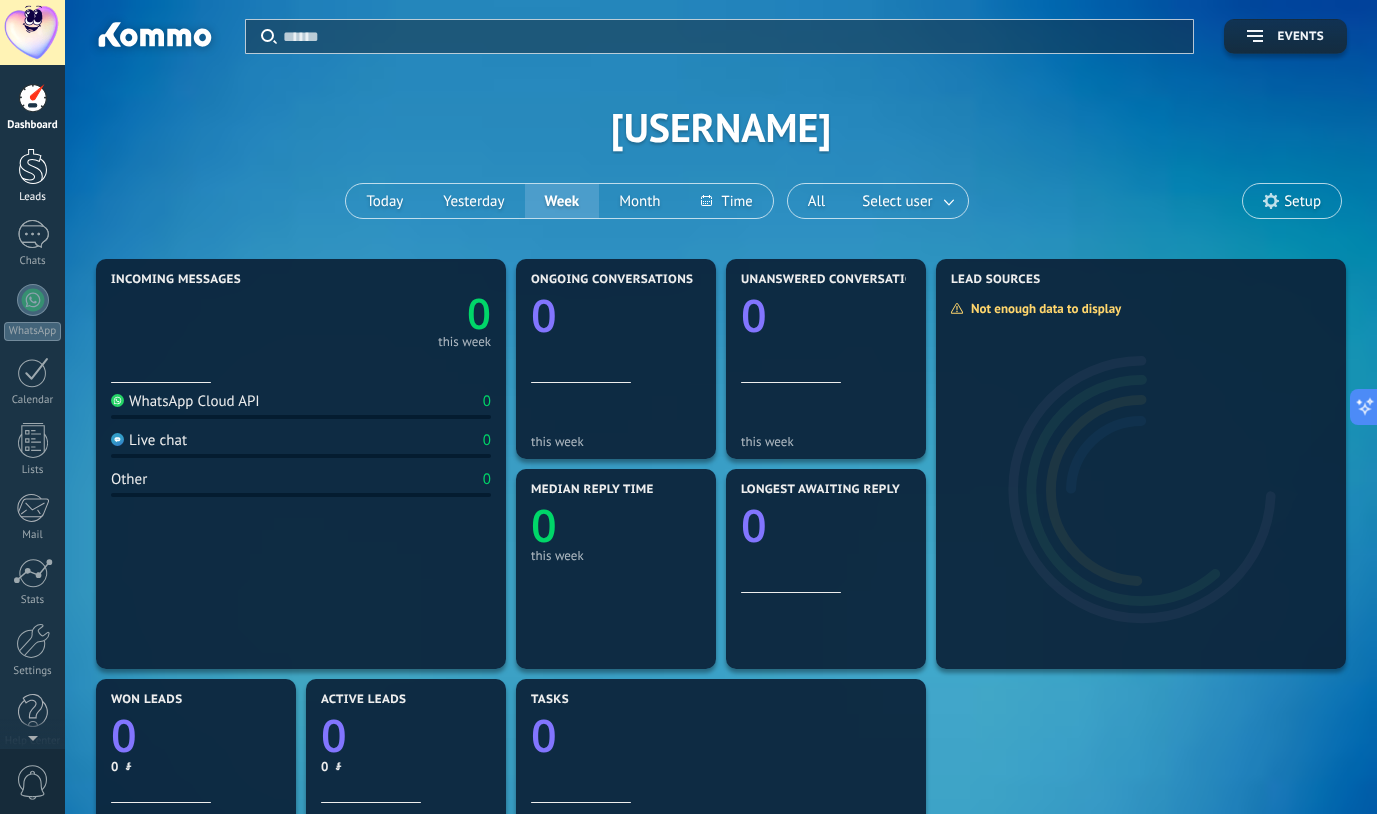 click at bounding box center [33, 166] 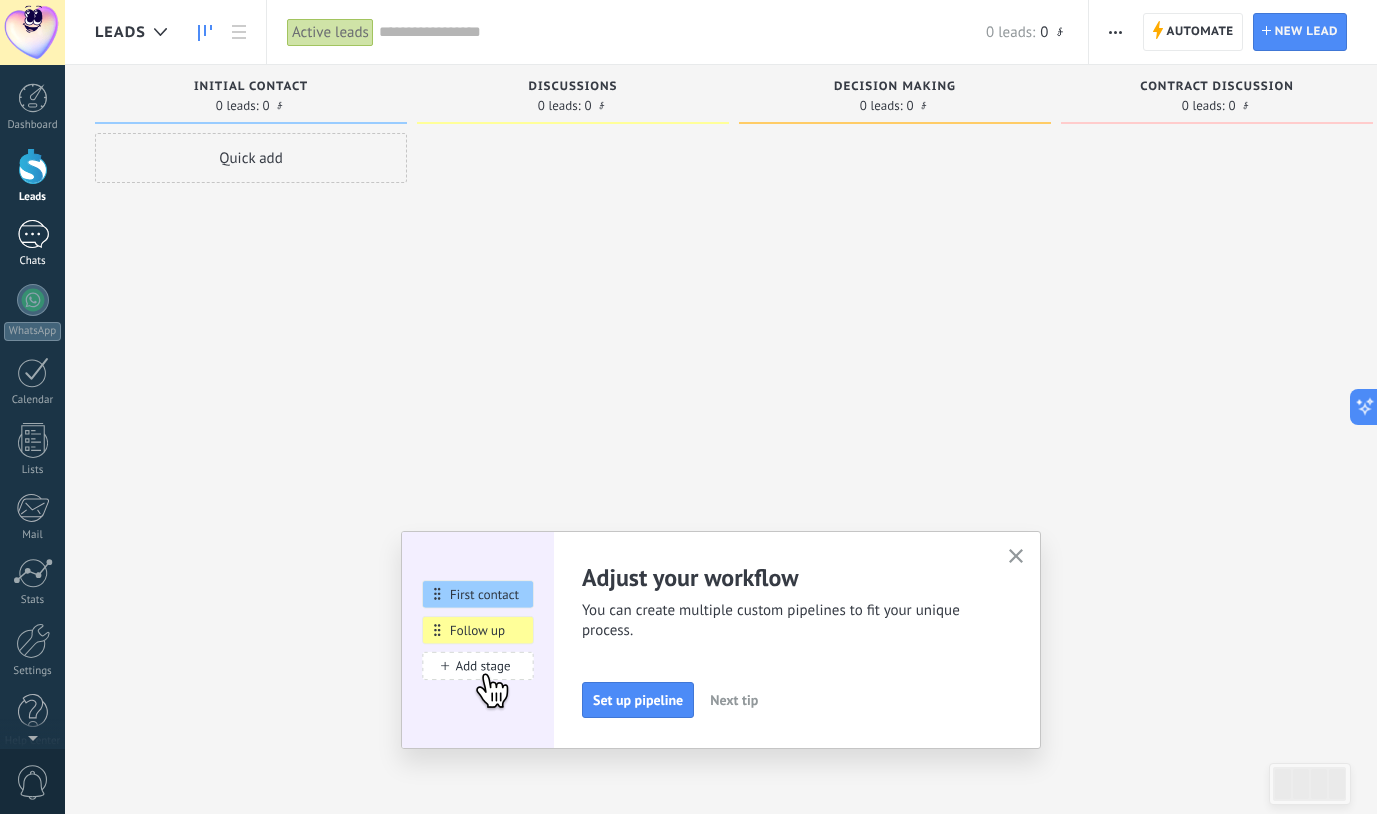 click on "Chats" at bounding box center (32, 244) 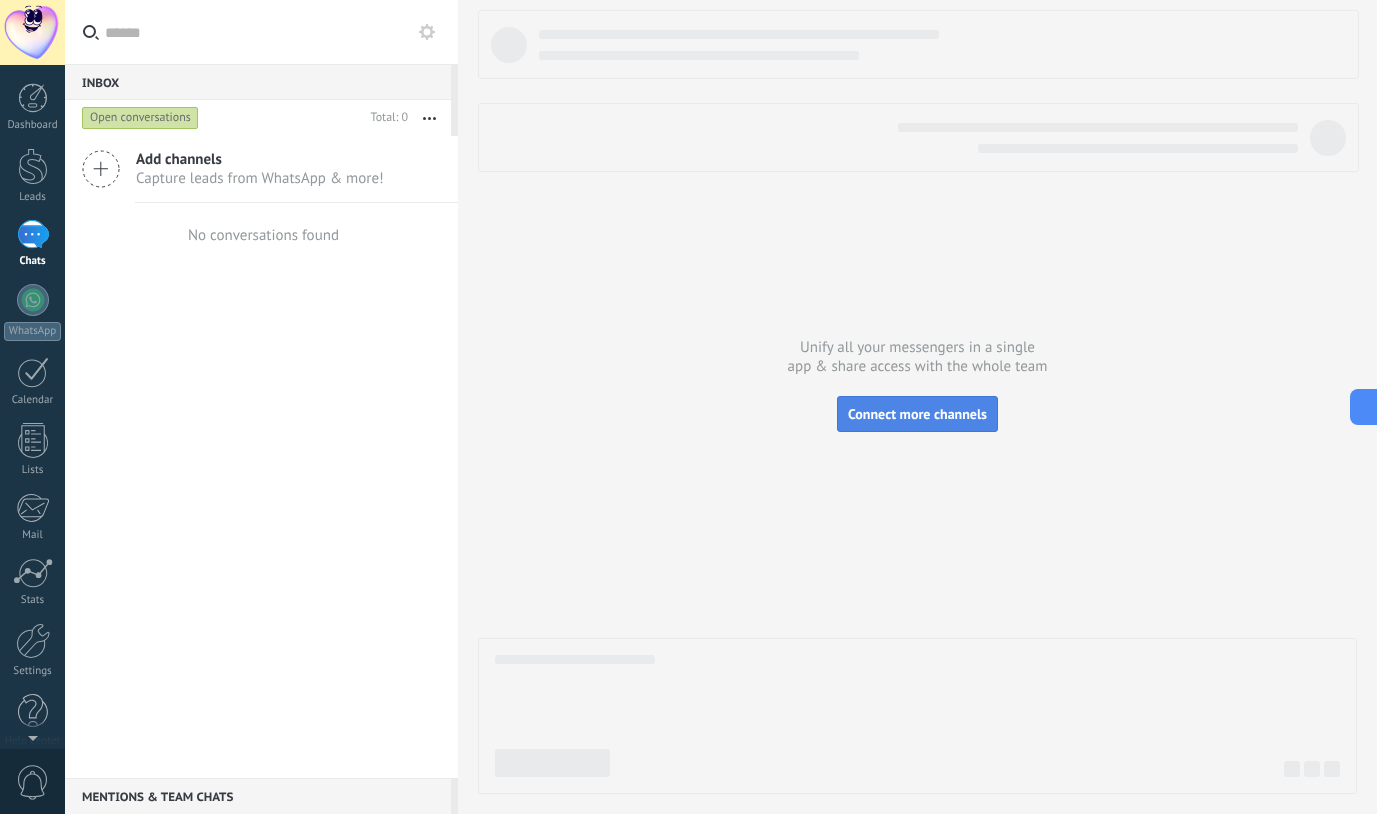 click on "Connect more channels" at bounding box center (917, 414) 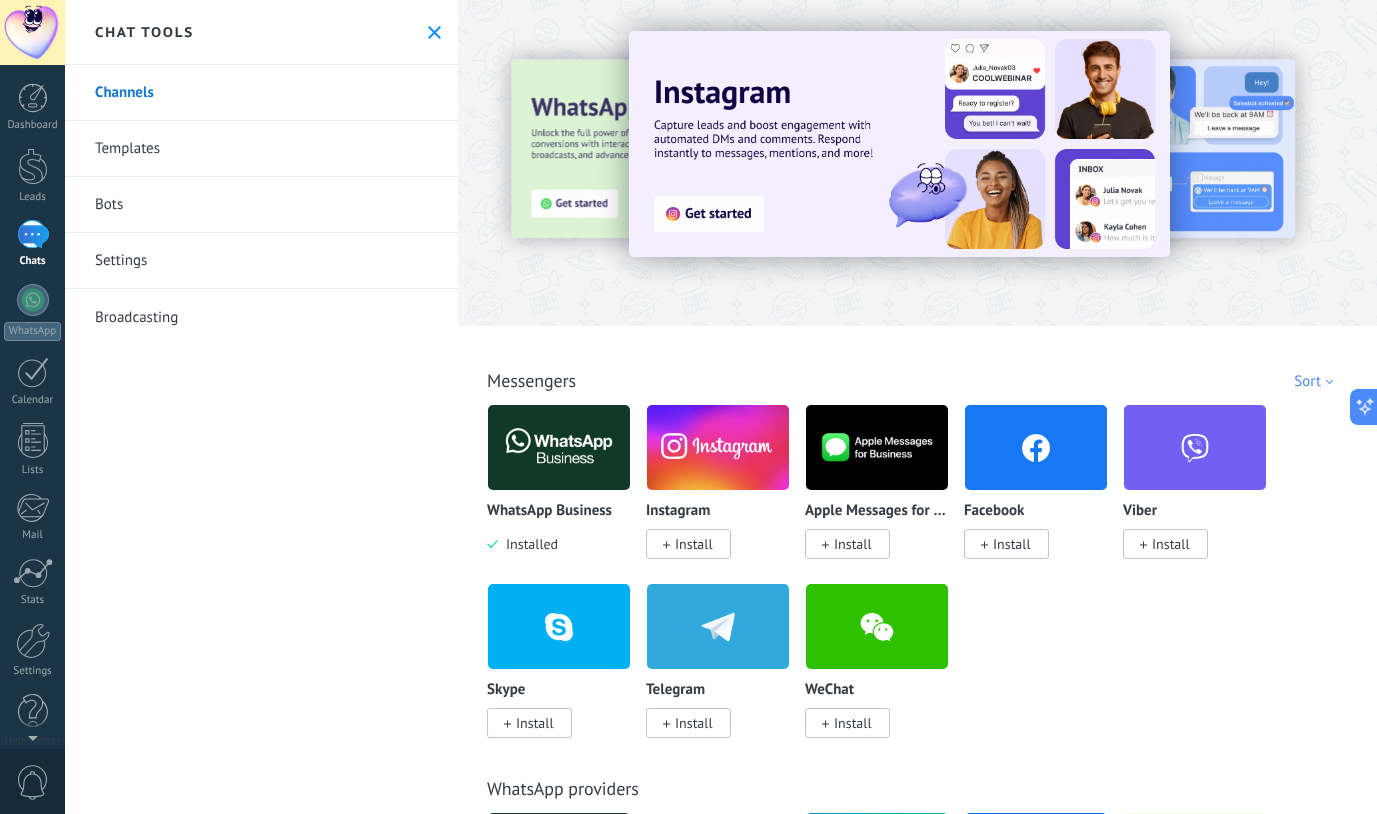 click on "Templates" at bounding box center [261, 149] 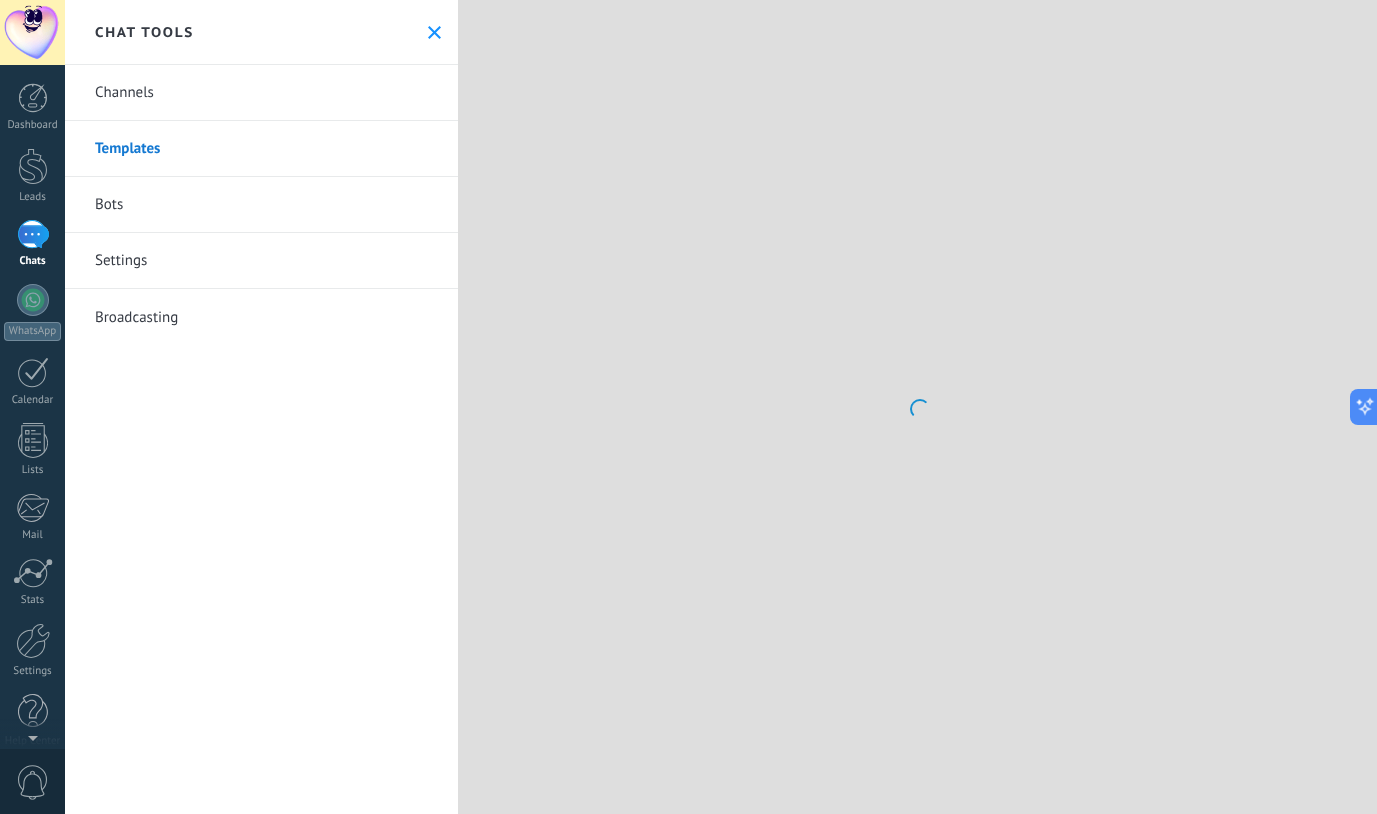 click on "Bots" at bounding box center (261, 205) 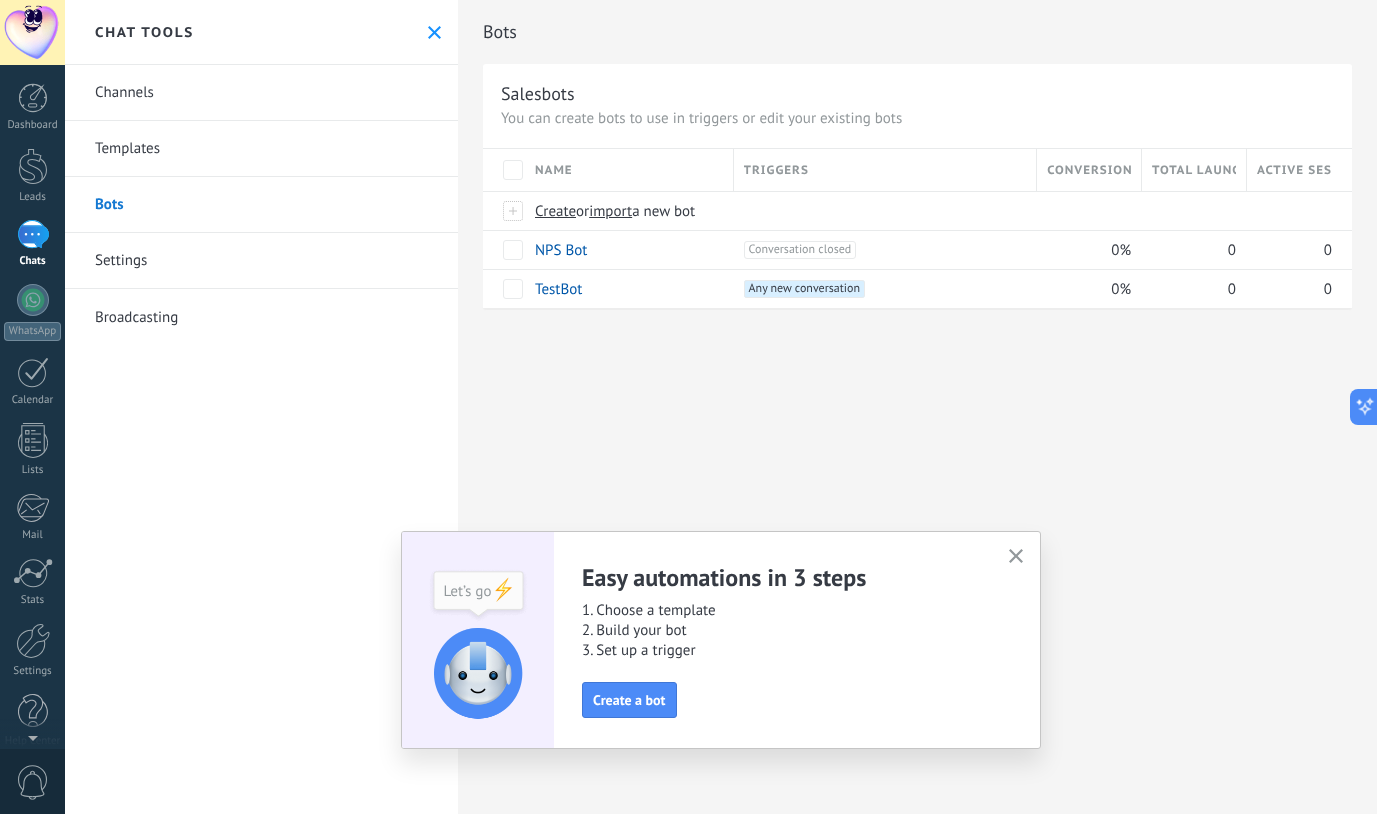 click on "Settings" at bounding box center [261, 261] 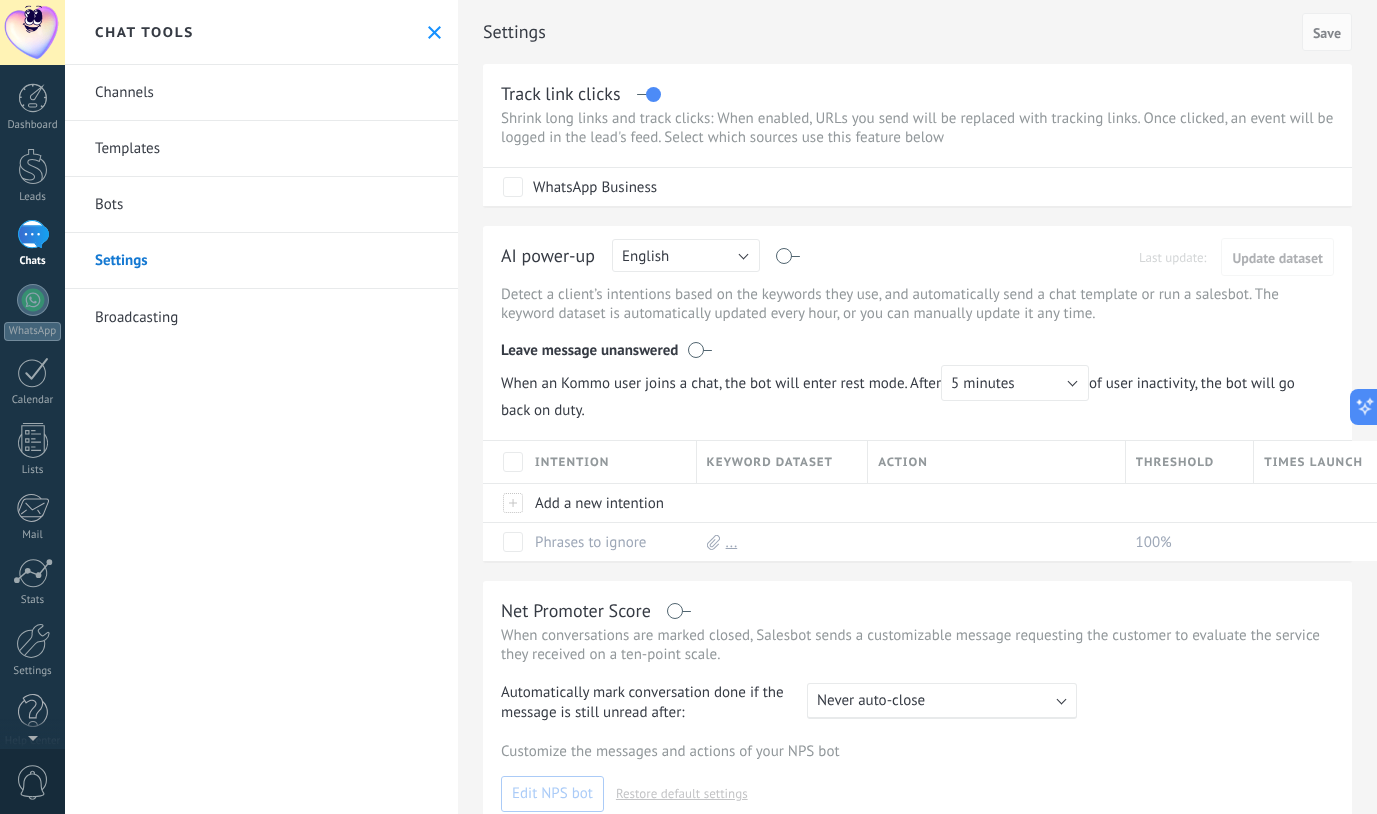 click on "Broadcasting" at bounding box center [261, 317] 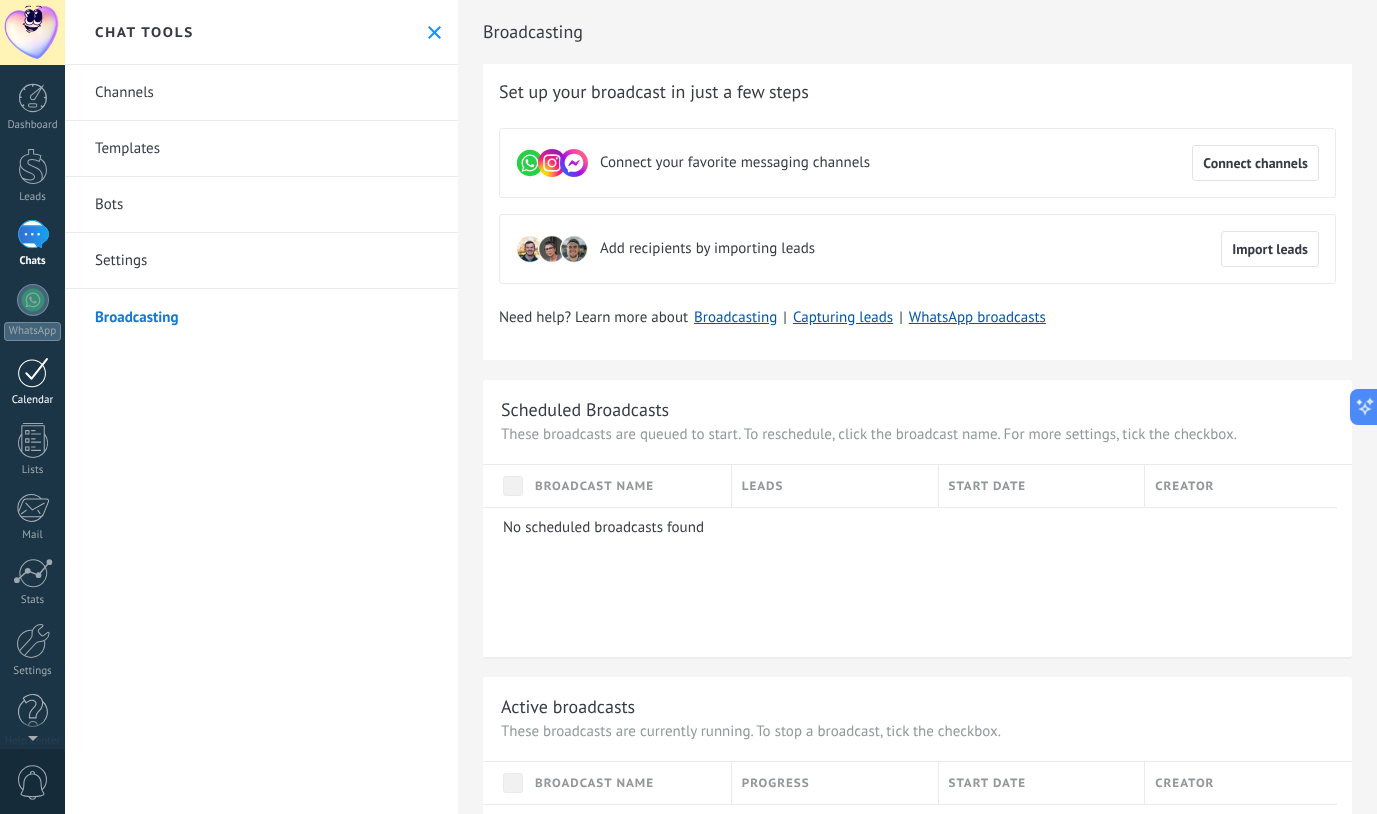 click at bounding box center [33, 372] 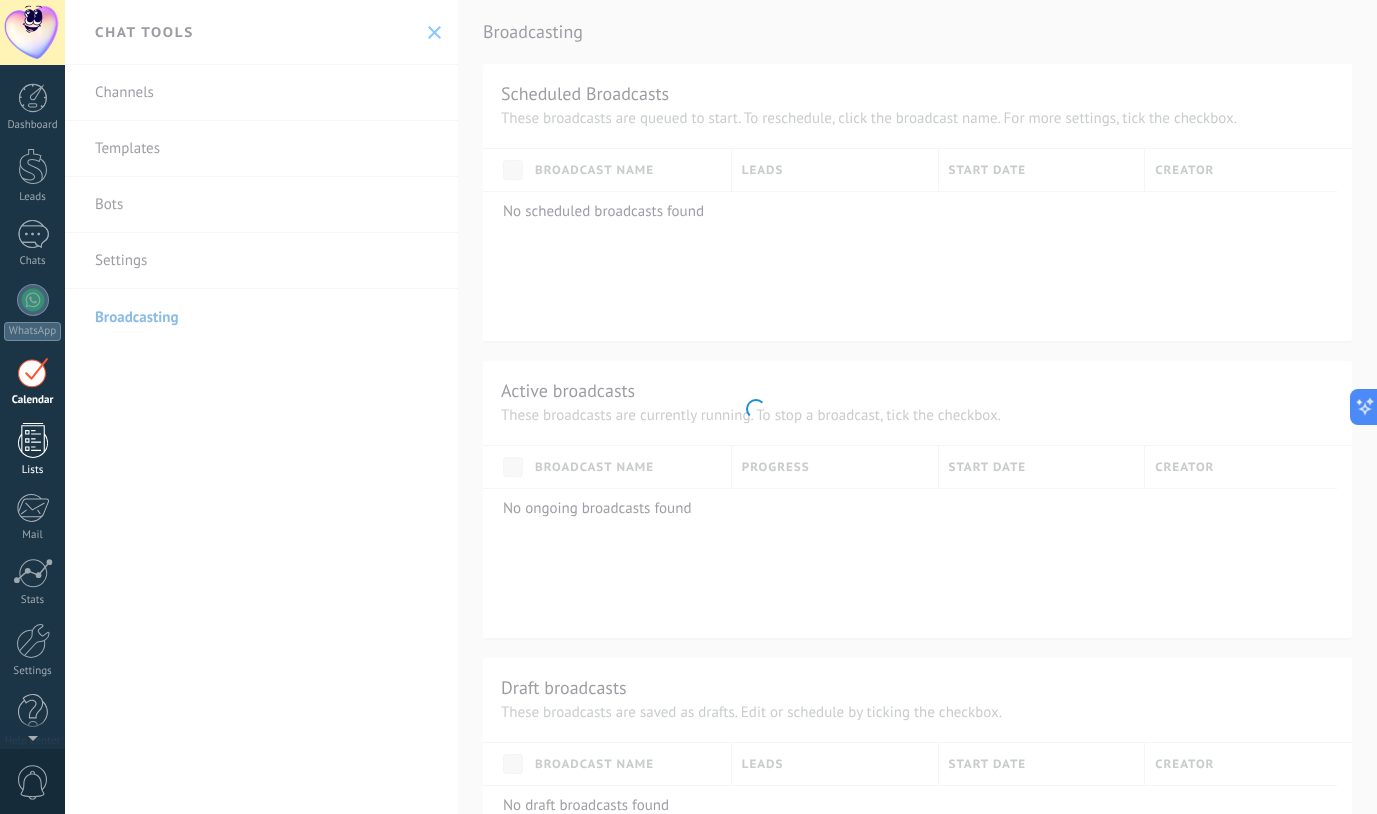 click at bounding box center [33, 440] 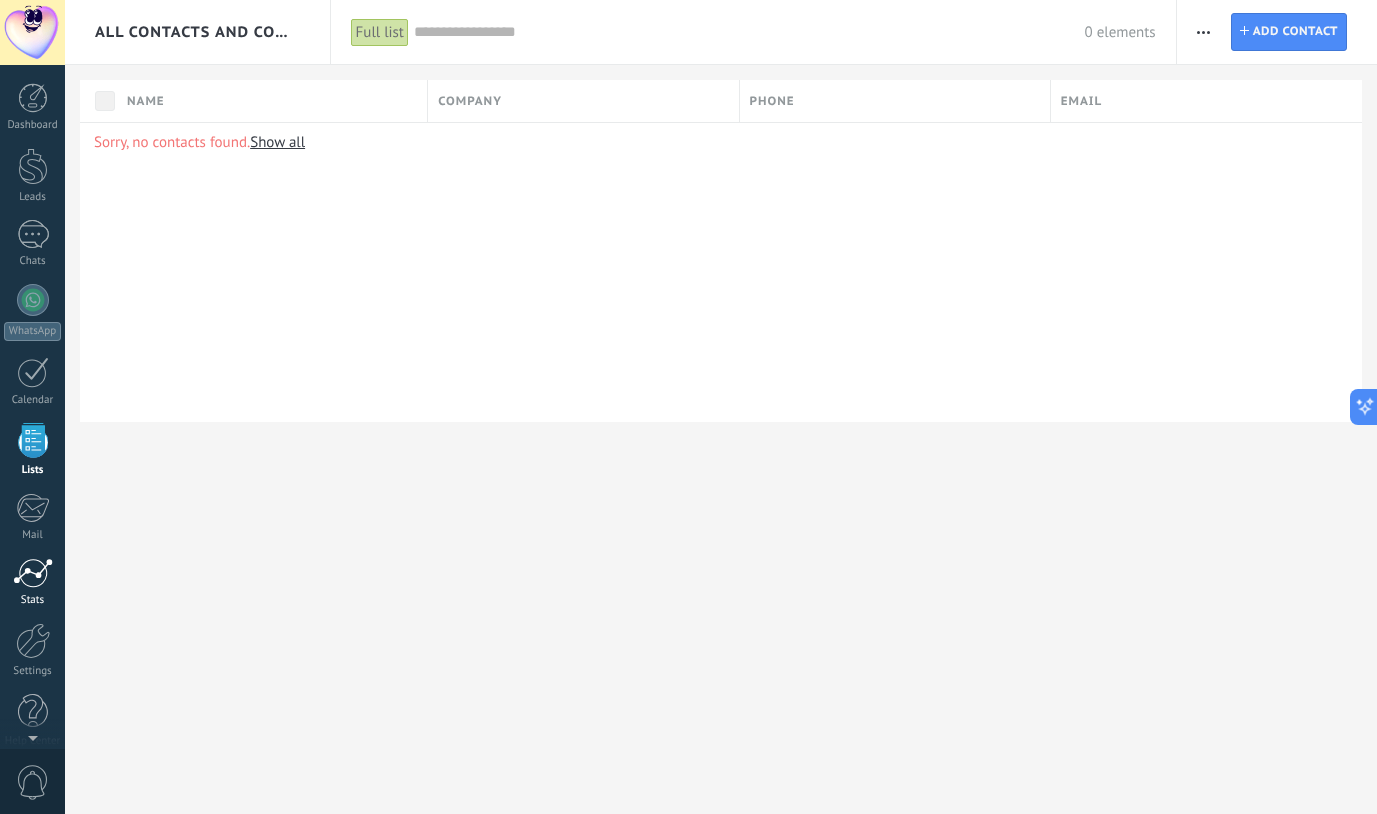 click on "Stats" at bounding box center [33, 600] 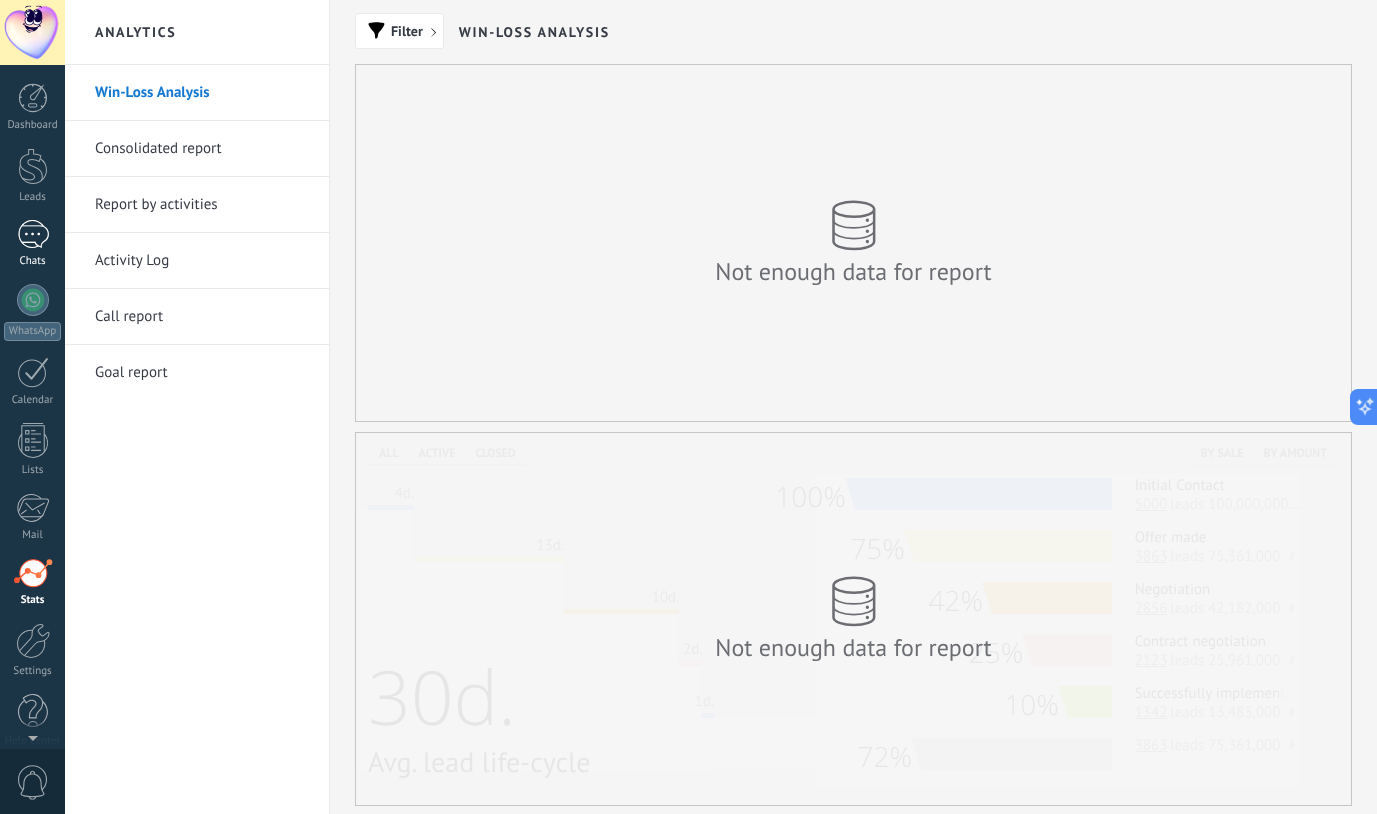 scroll, scrollTop: 19, scrollLeft: 0, axis: vertical 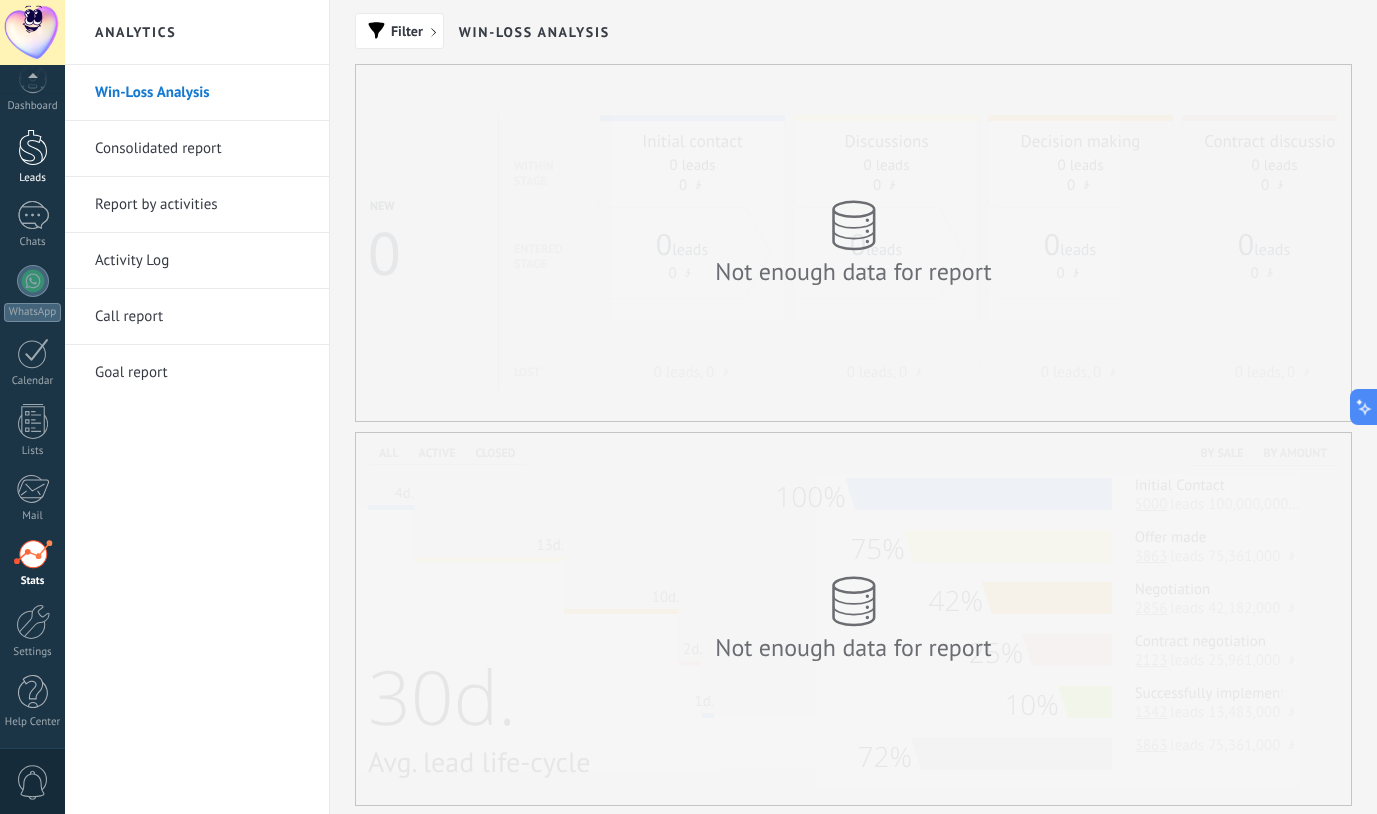 click at bounding box center (33, 147) 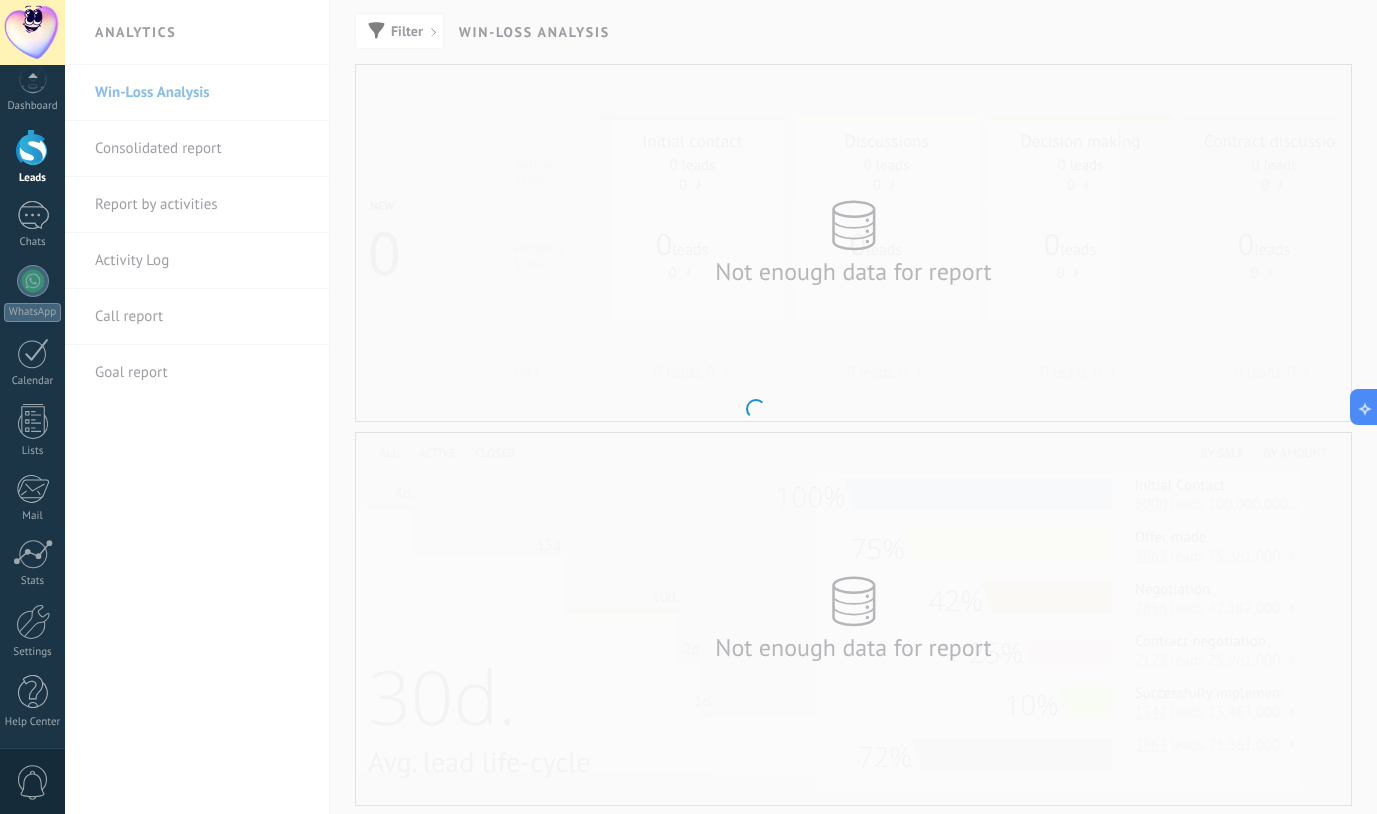 scroll, scrollTop: 19, scrollLeft: 0, axis: vertical 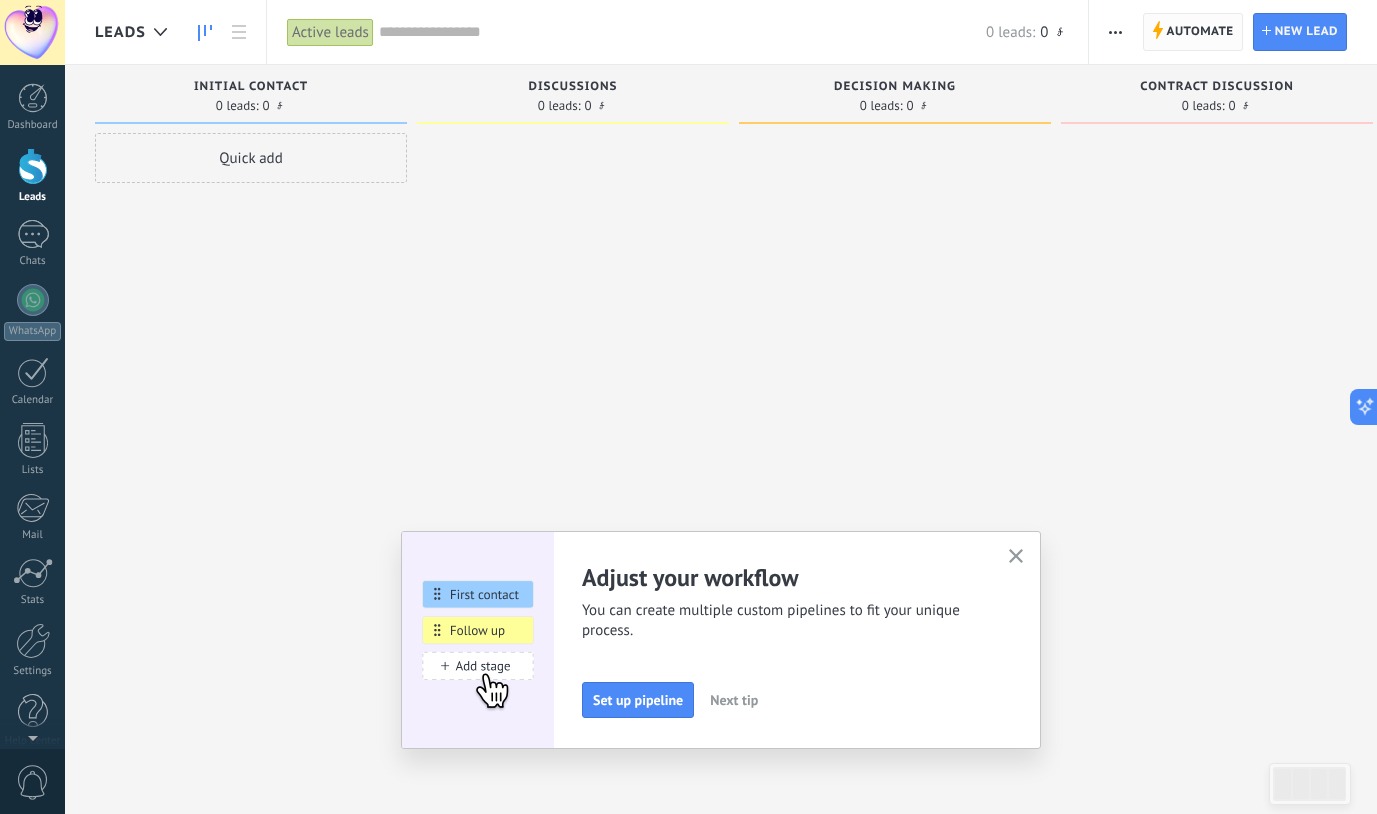 click on "Automate" at bounding box center [1200, 32] 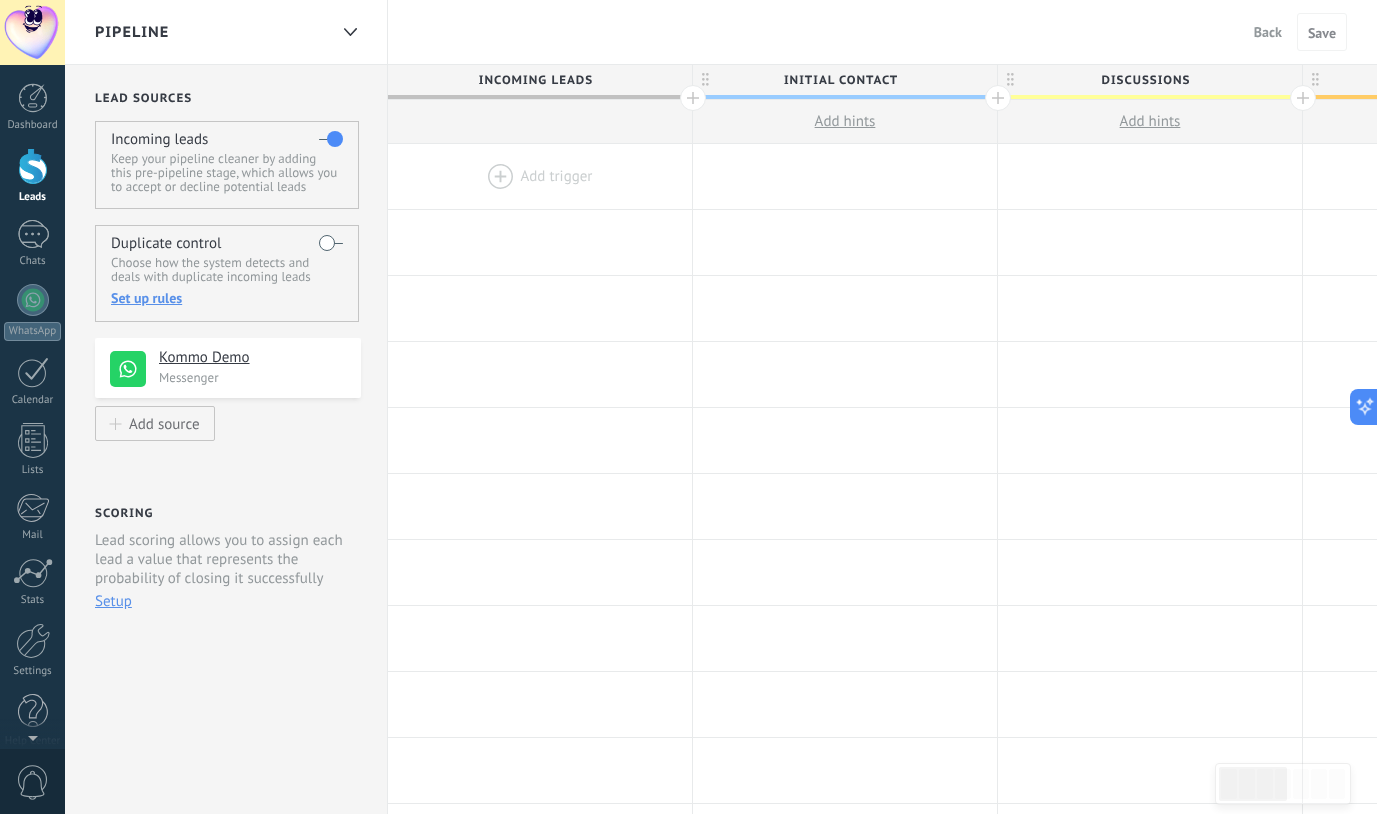 click on "Kommo Demo" at bounding box center (252, 358) 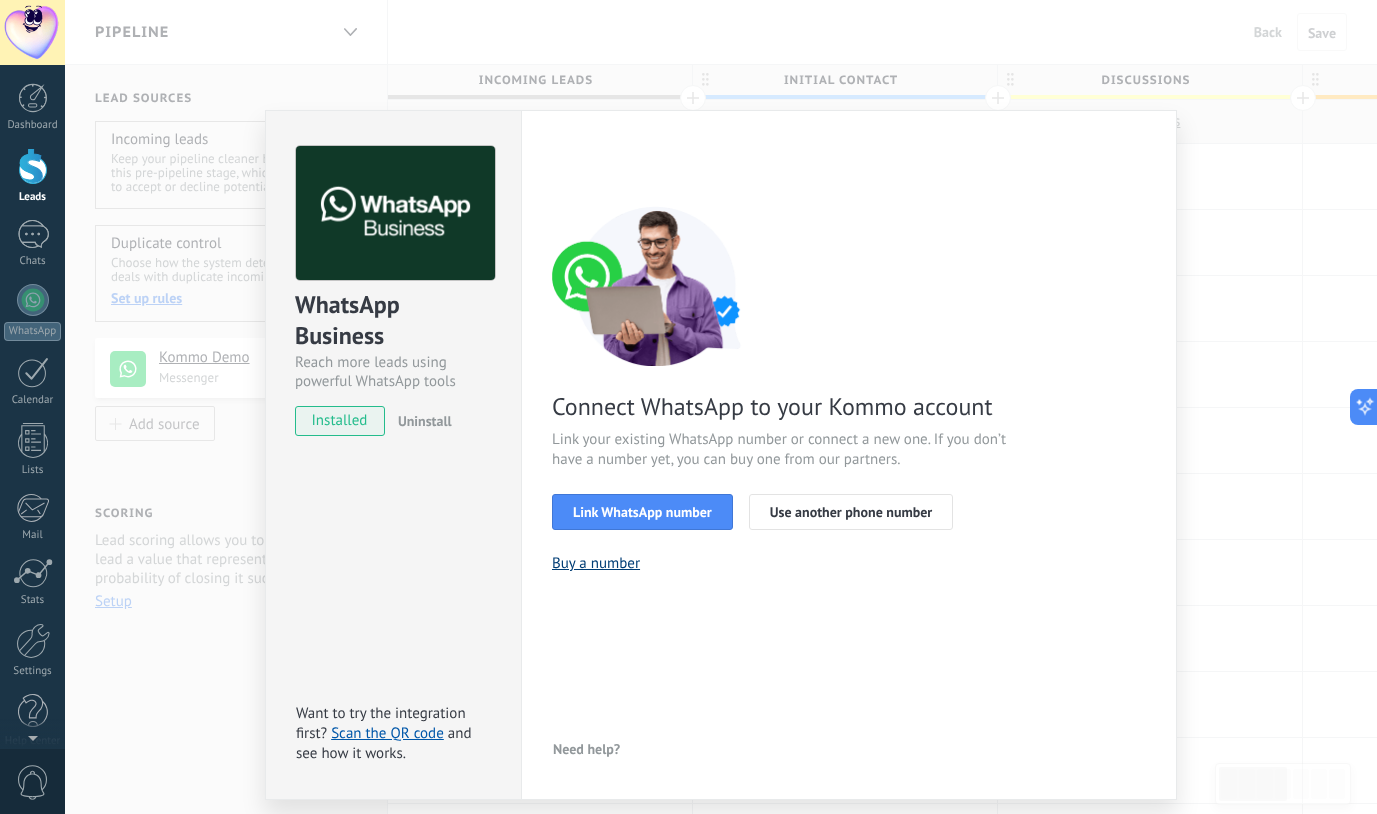 click on "Buy a number" at bounding box center (596, 563) 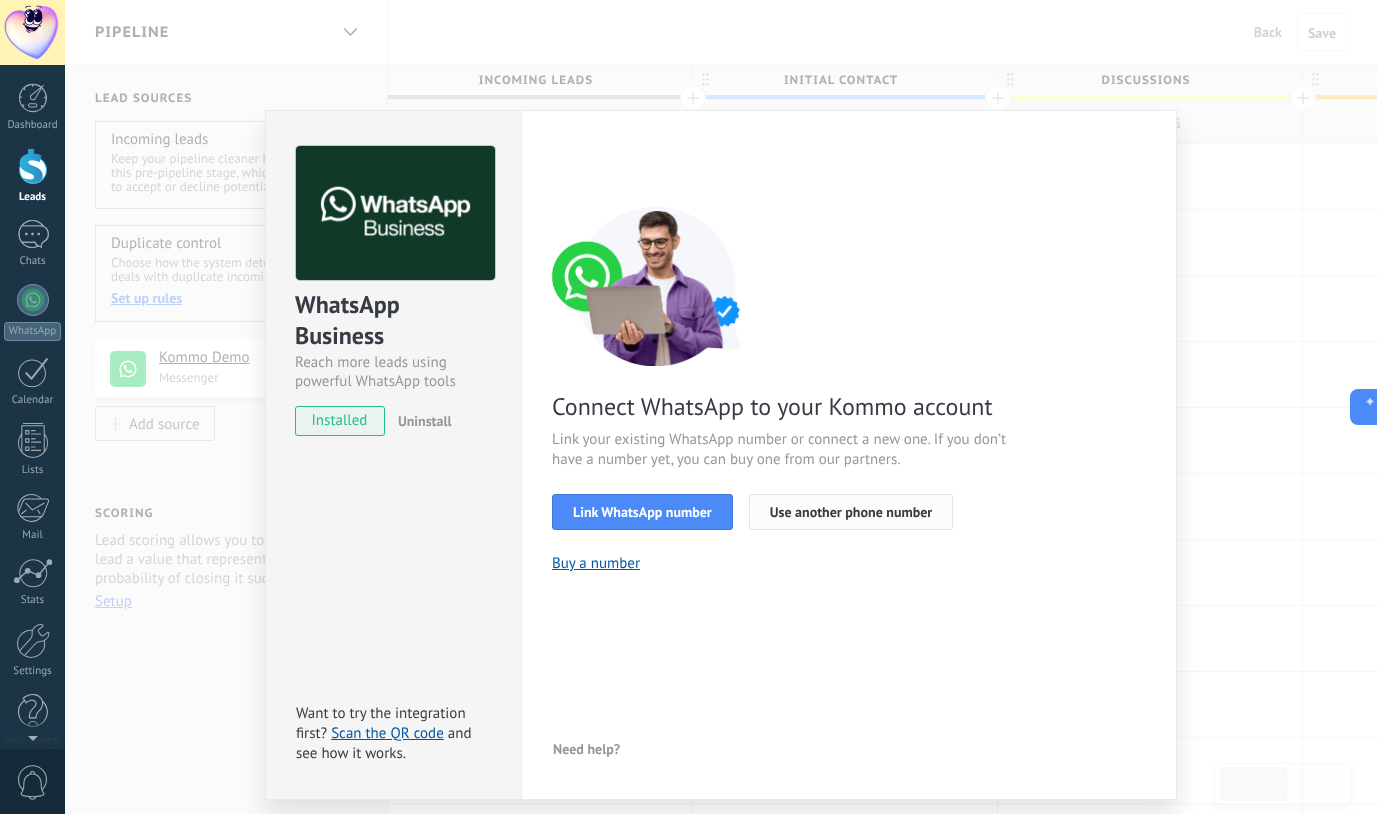 click on "Use another phone number" at bounding box center (851, 512) 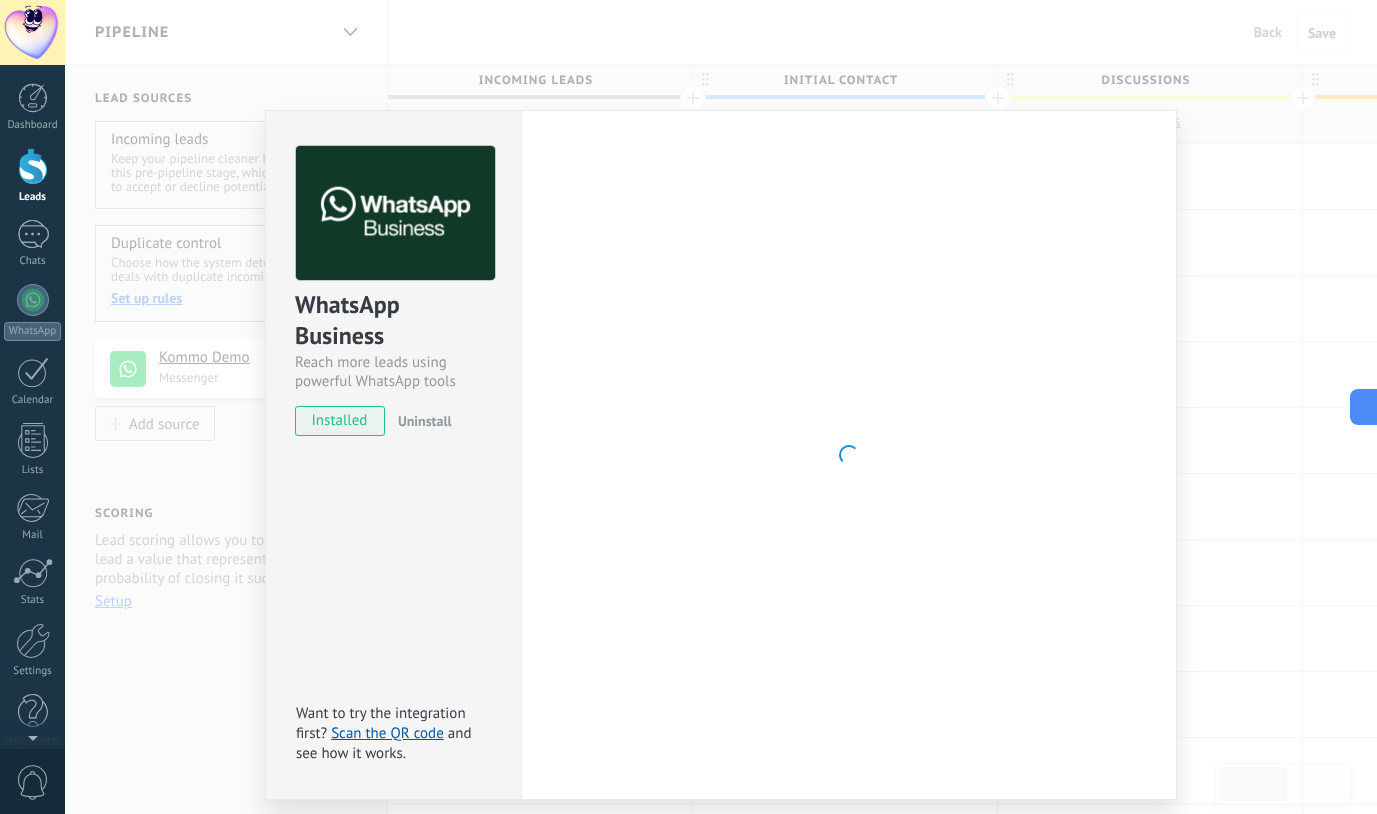 click at bounding box center [849, 455] 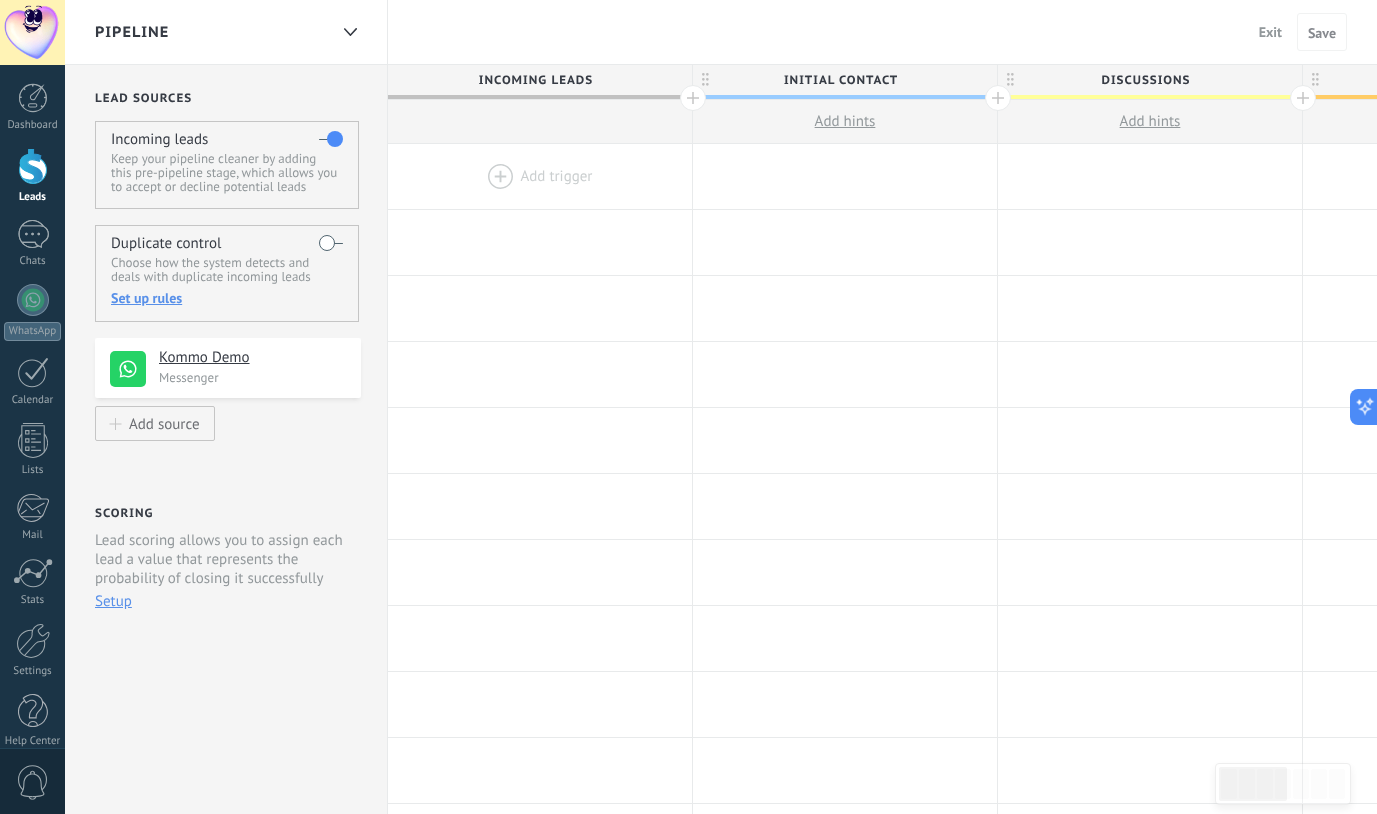 scroll, scrollTop: 0, scrollLeft: 0, axis: both 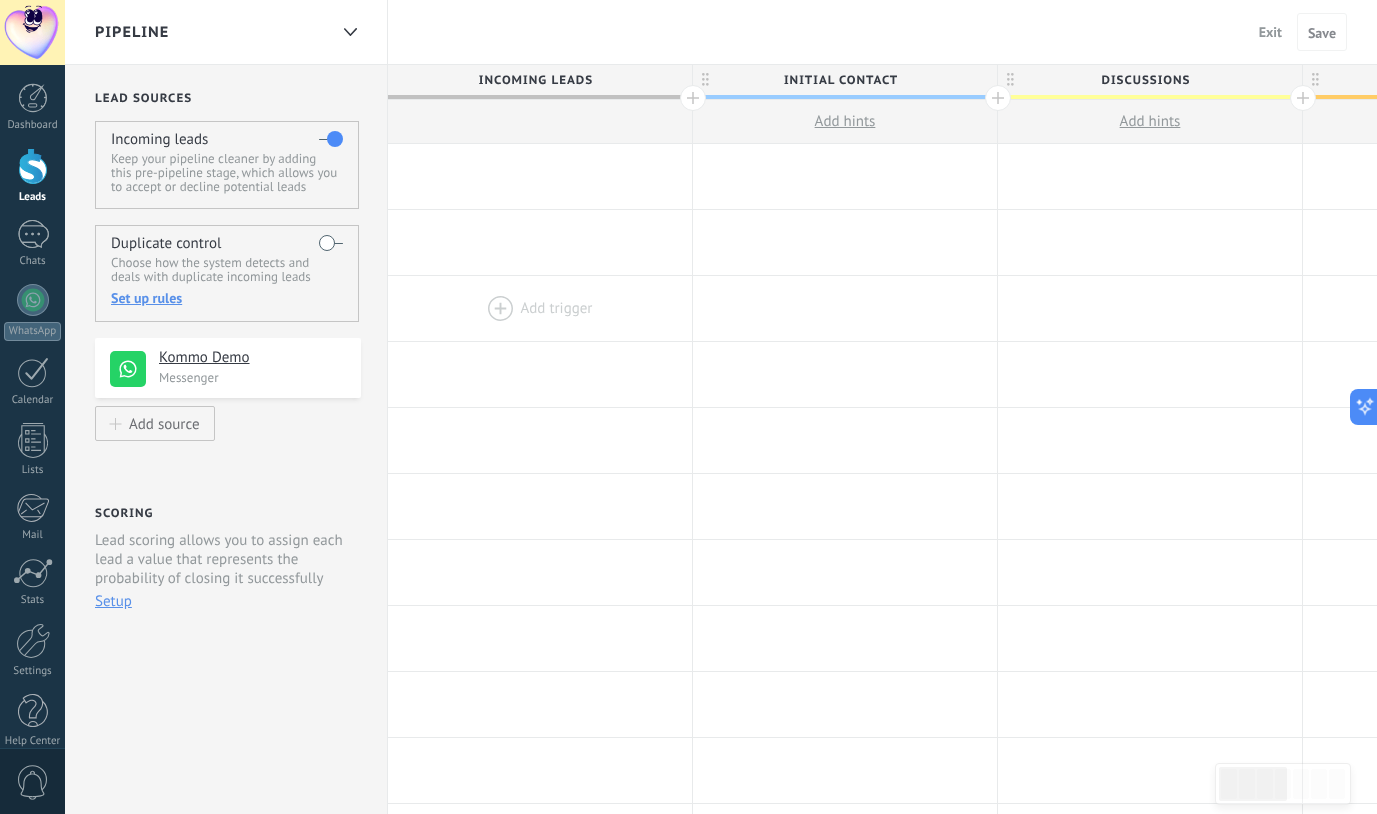 click at bounding box center [540, 308] 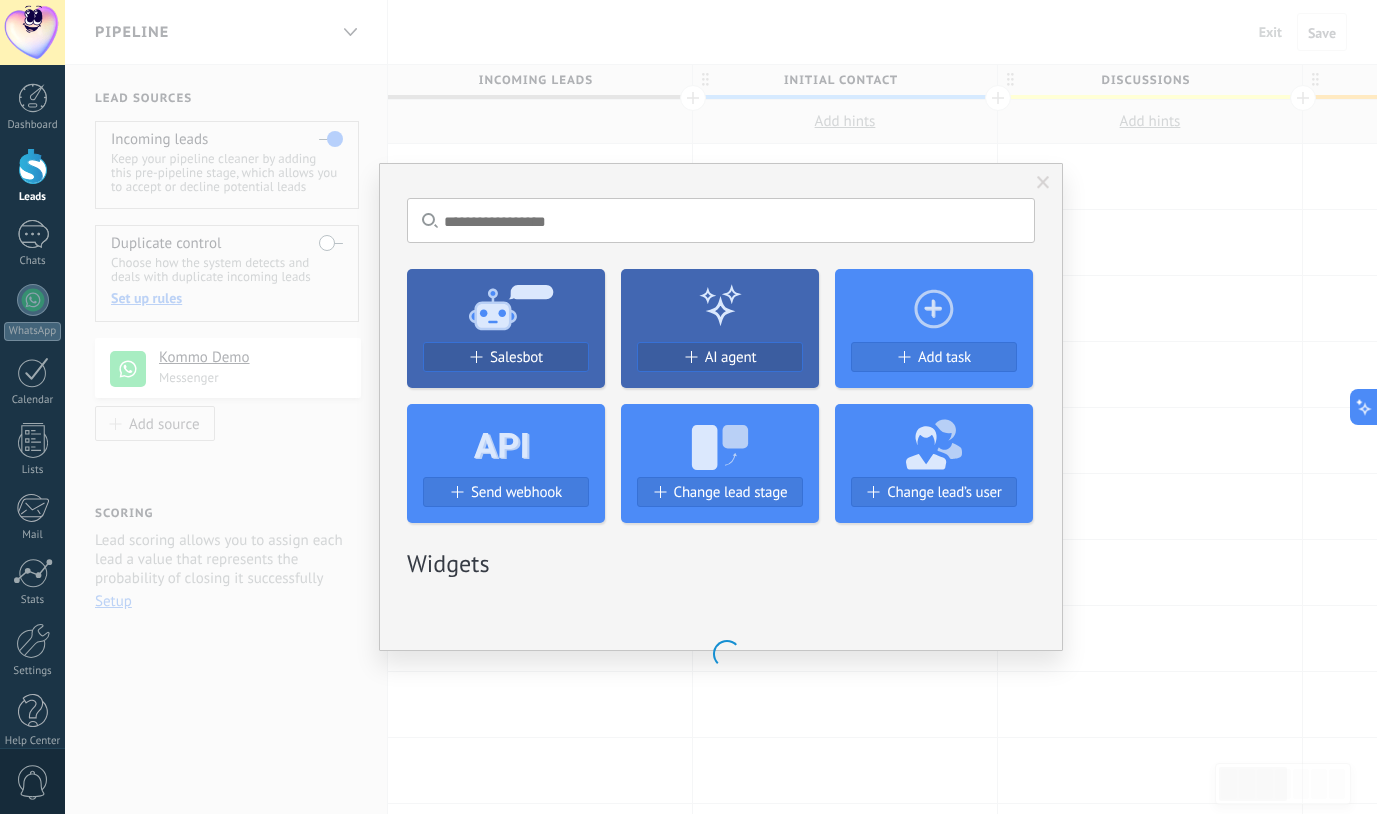 click on "No results. Salesbot AI agent Add task Send webhook Change lead stage Change lead’s user Widgets" at bounding box center (721, 407) 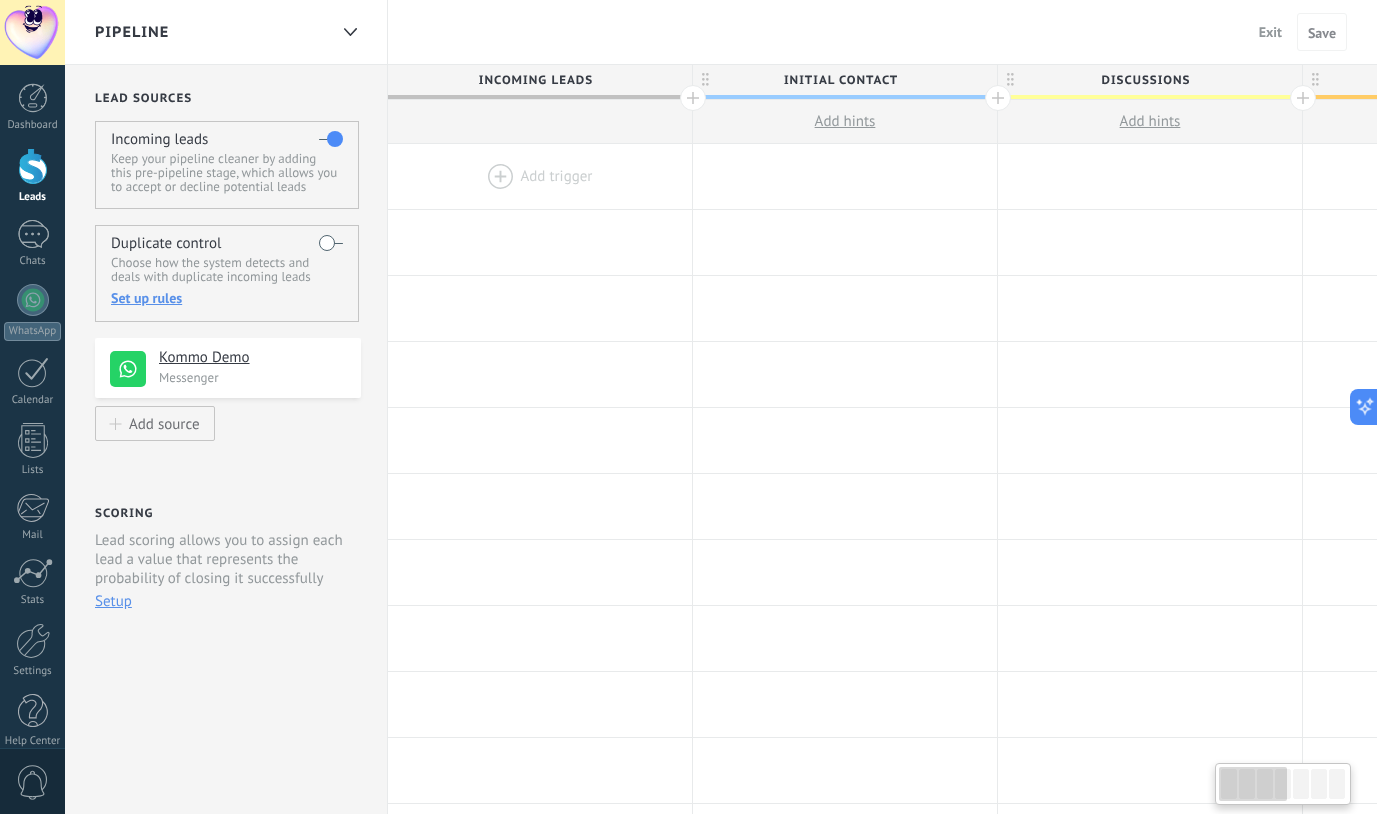 click on "Kommo Demo" at bounding box center [252, 358] 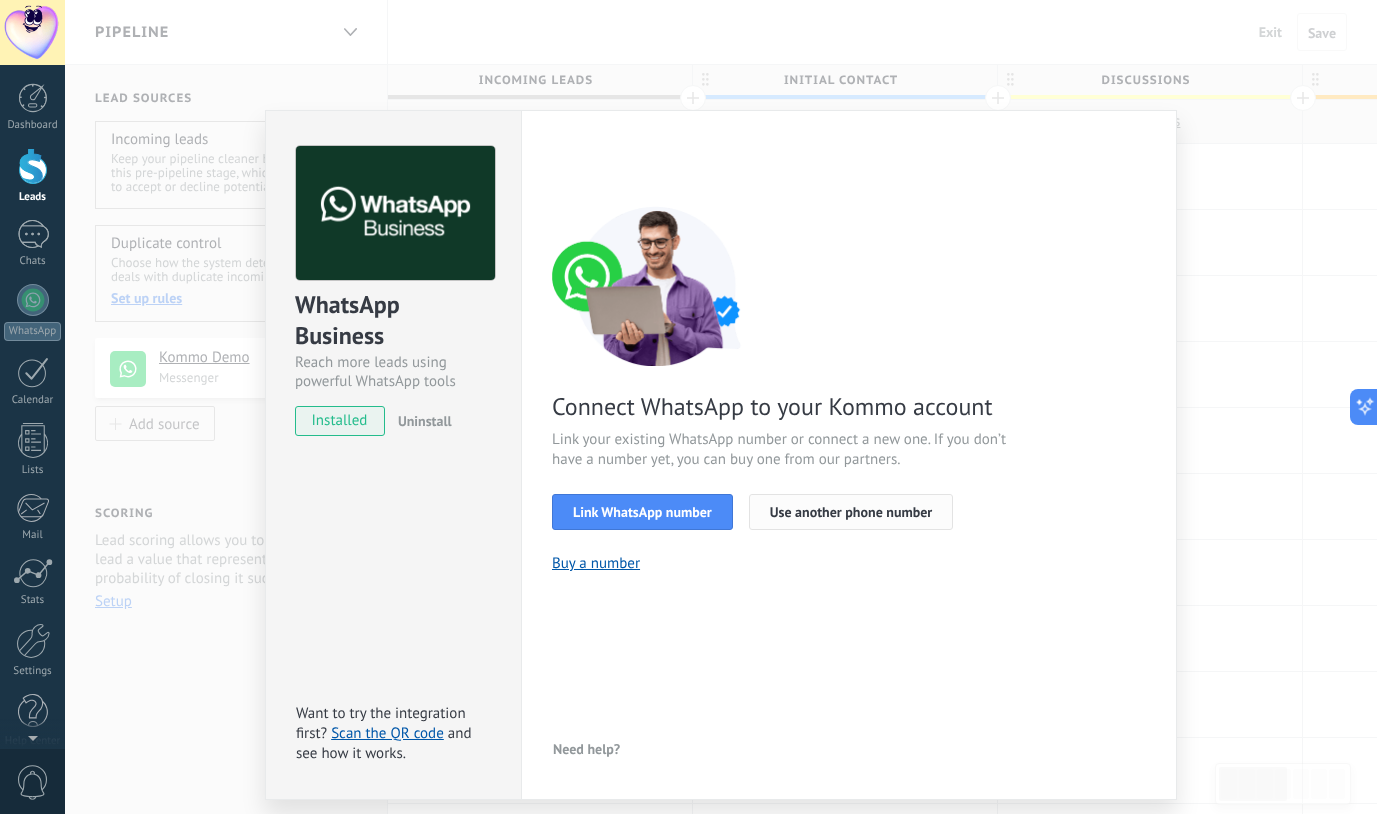 click on "Use another phone number" at bounding box center (851, 512) 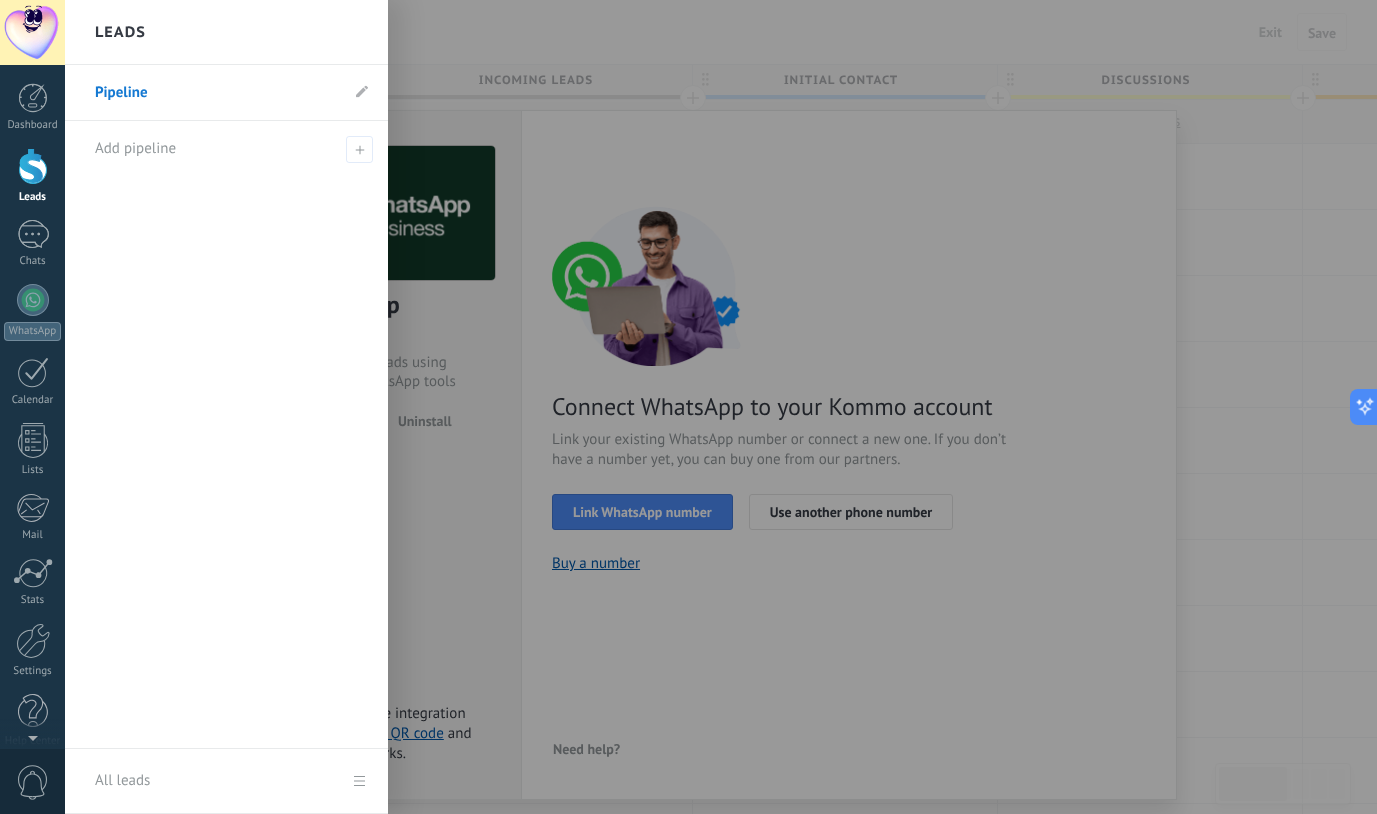 click at bounding box center (753, 407) 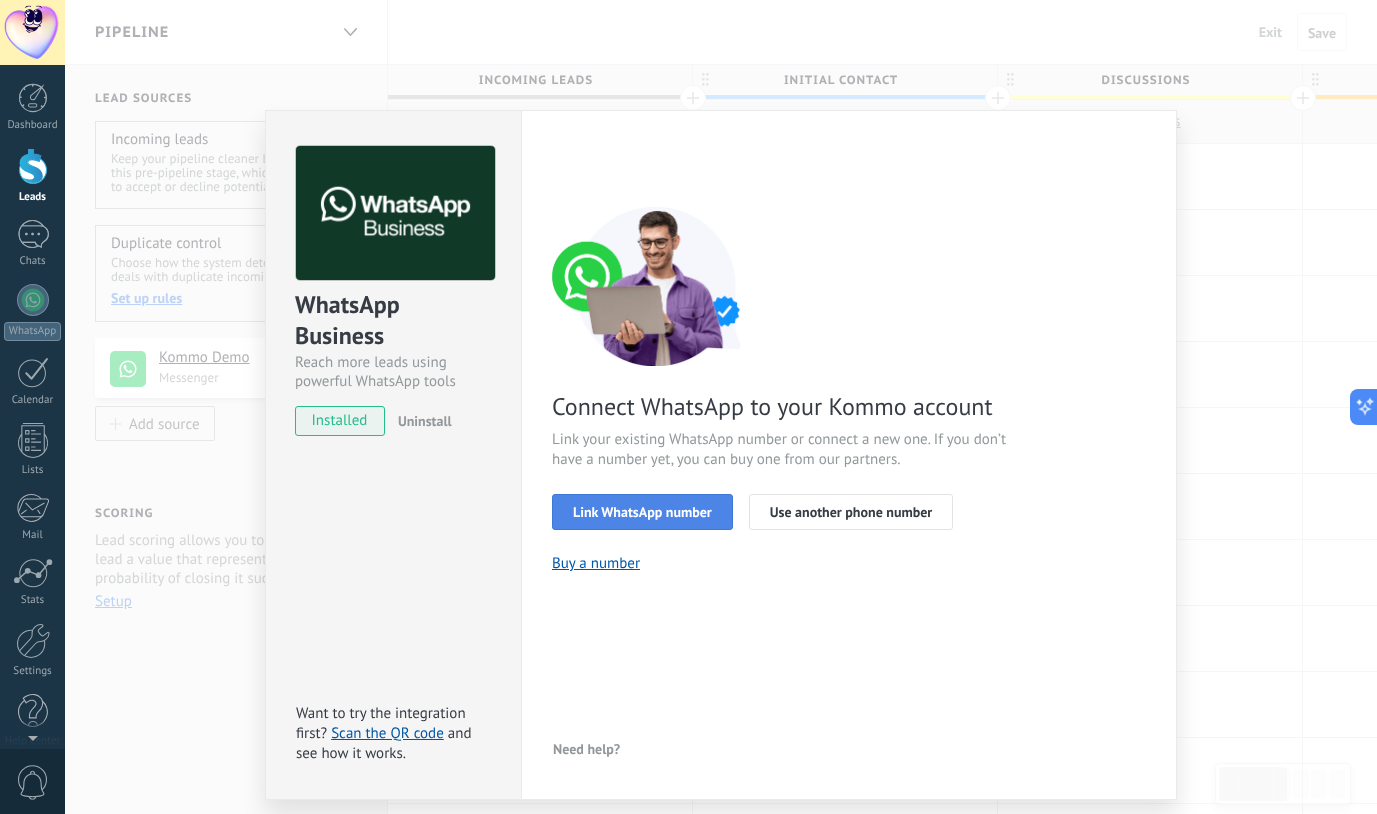 click on "Link WhatsApp number" at bounding box center [642, 512] 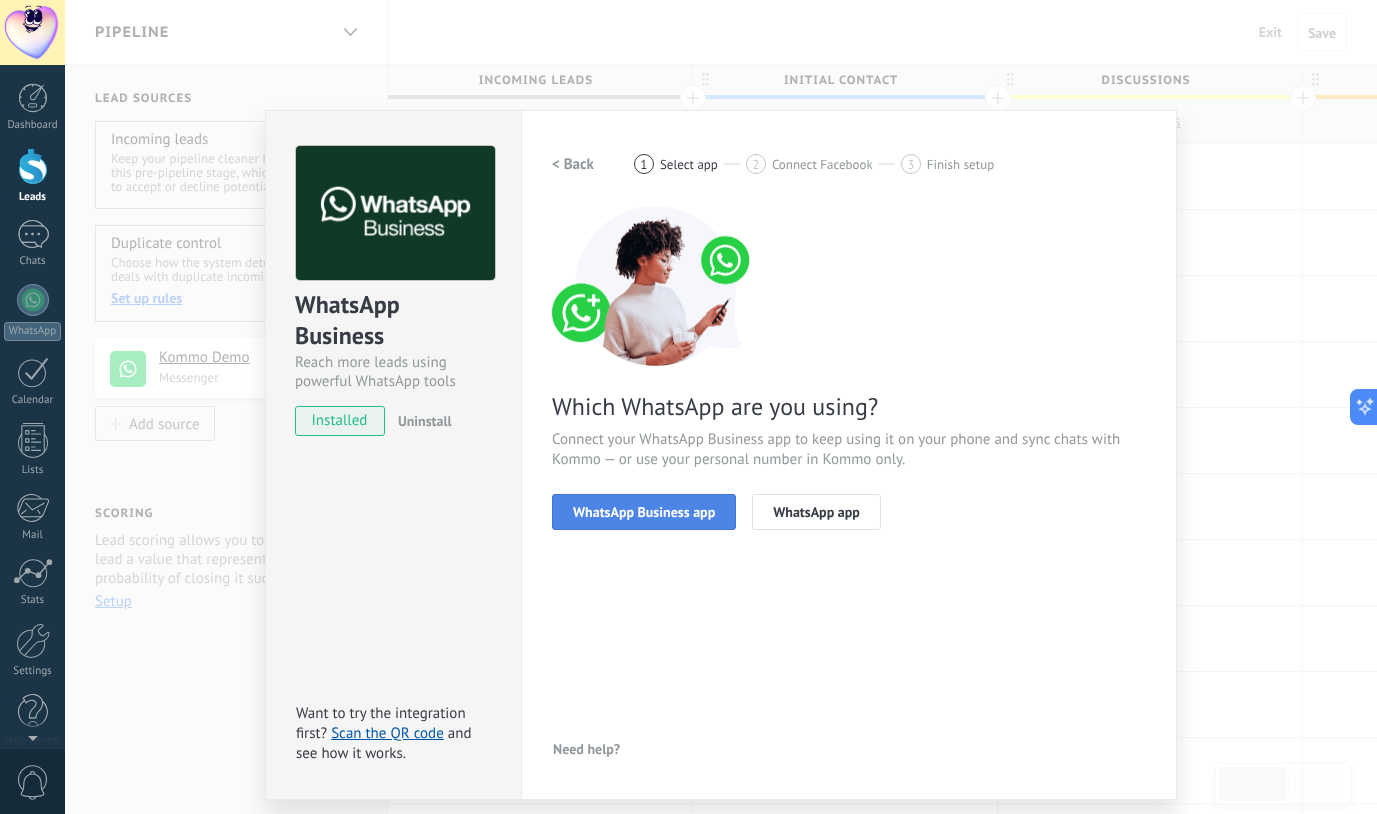 click on "WhatsApp Business app" at bounding box center (644, 512) 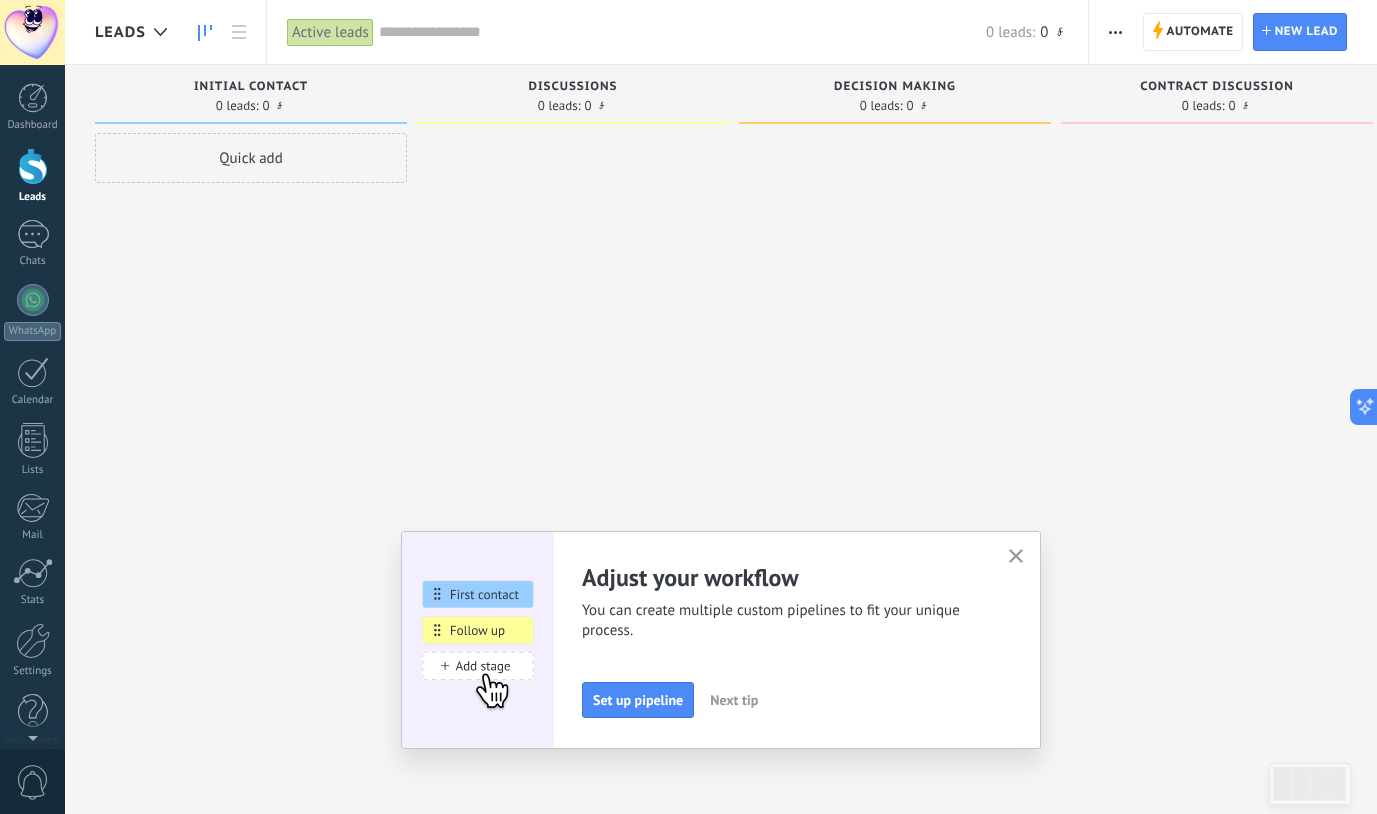 click at bounding box center (1016, 557) 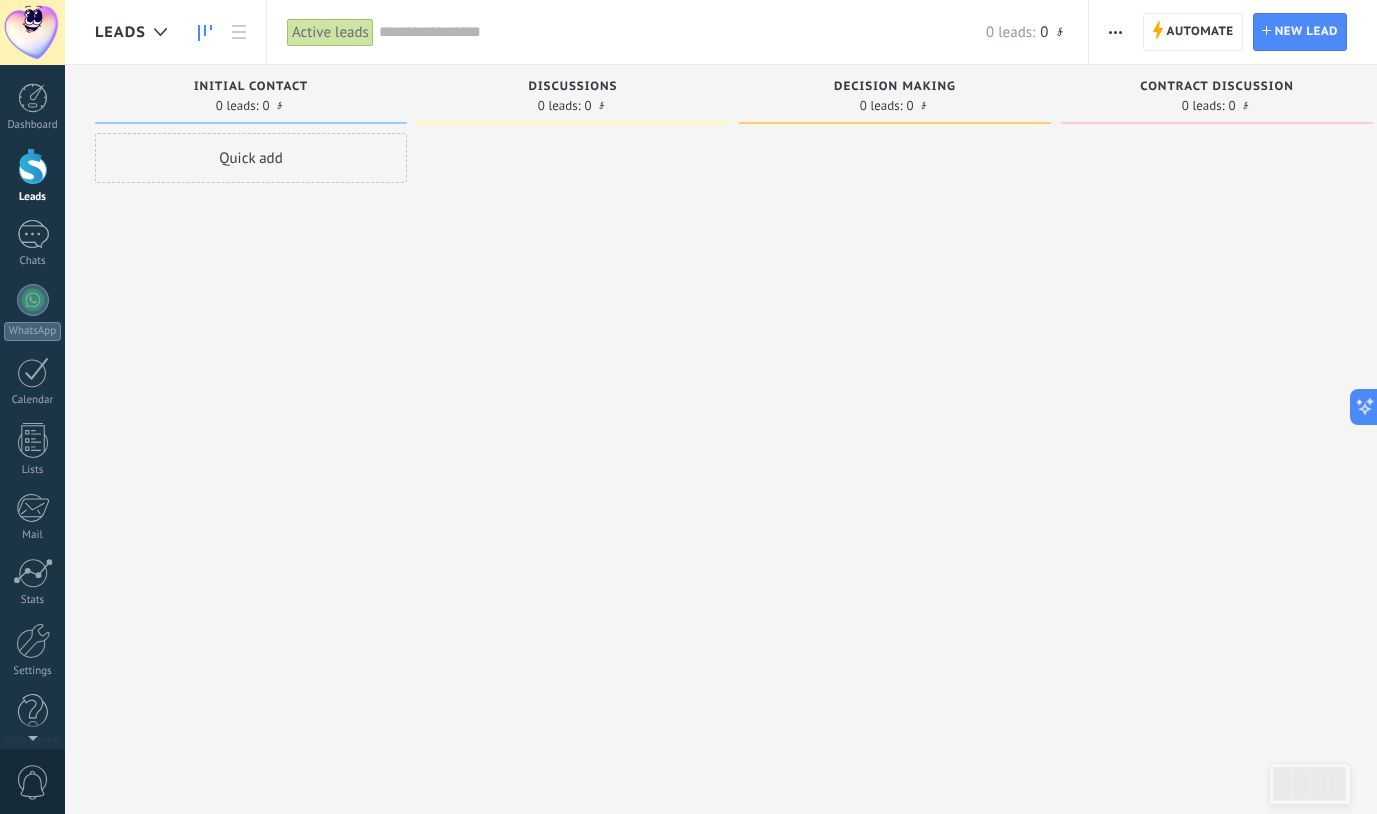 click at bounding box center (895, 409) 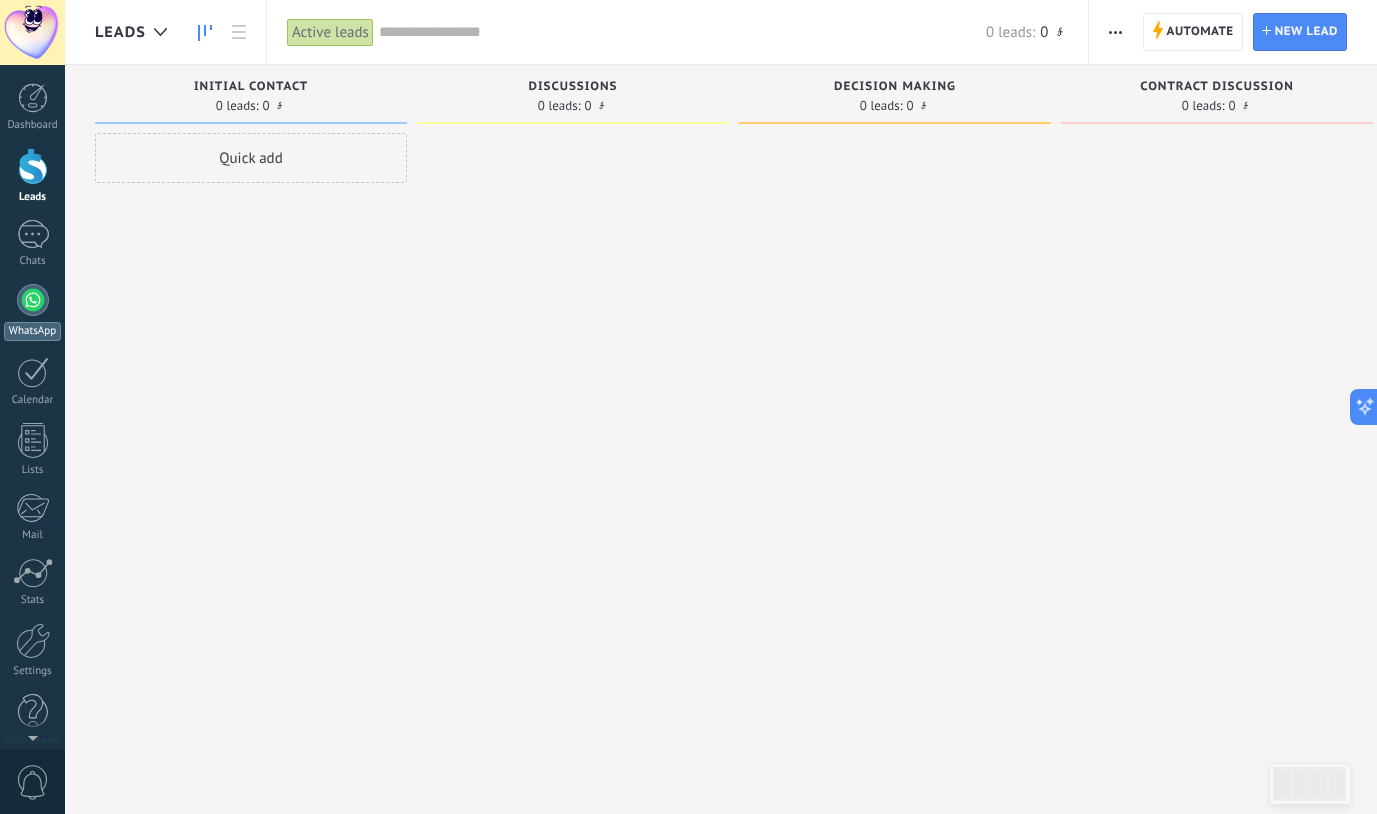 click at bounding box center [33, 300] 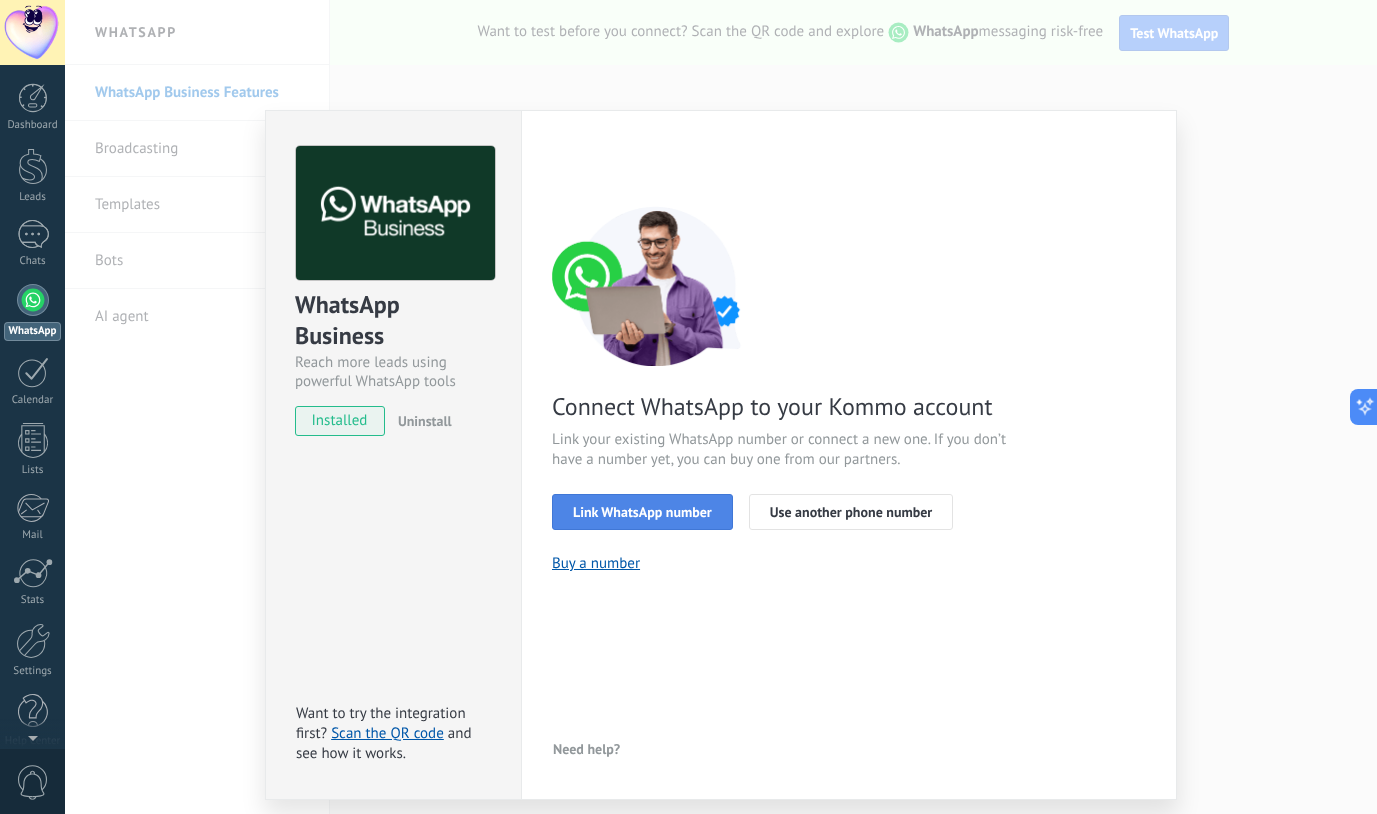 click on "Link WhatsApp number" at bounding box center (642, 512) 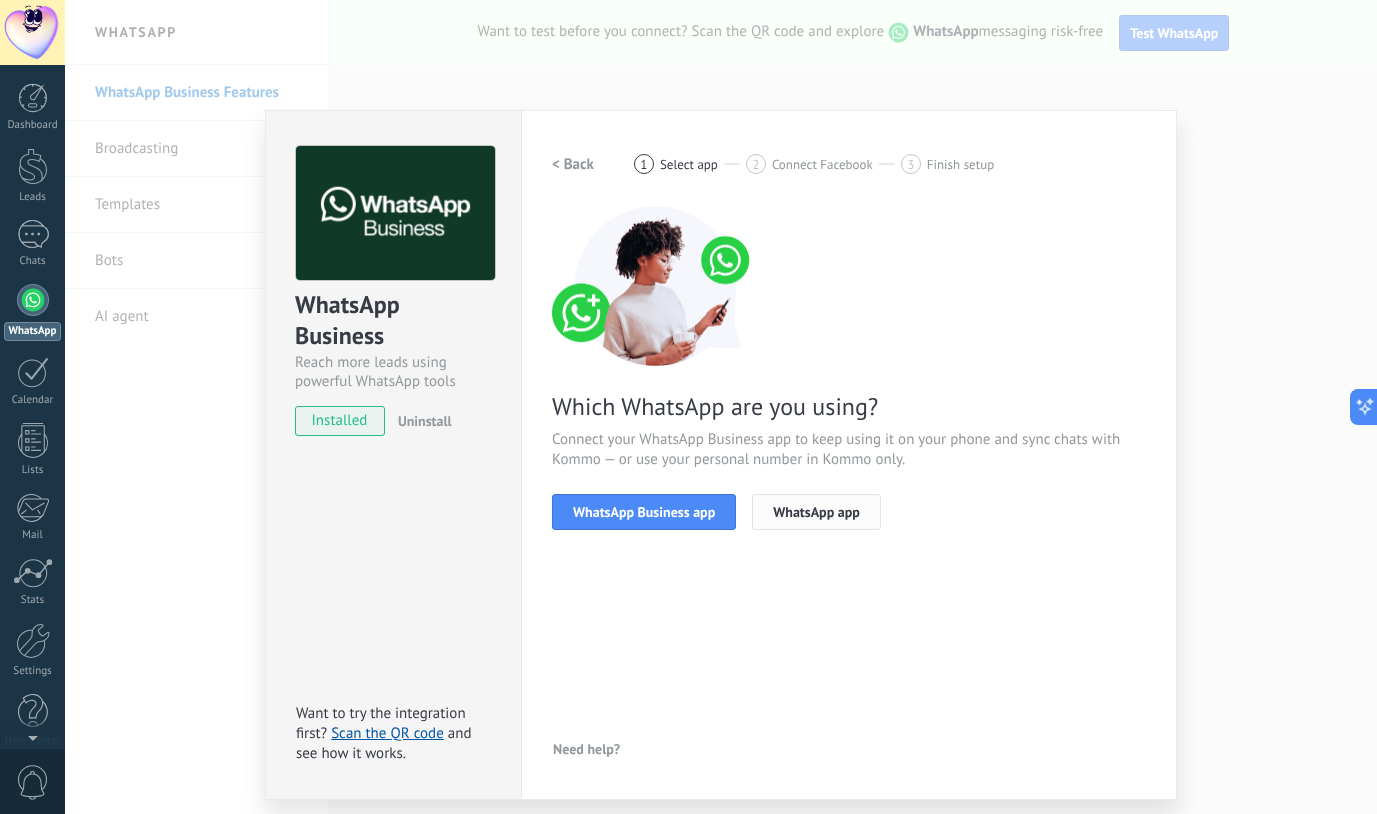 click on "WhatsApp app" at bounding box center [816, 512] 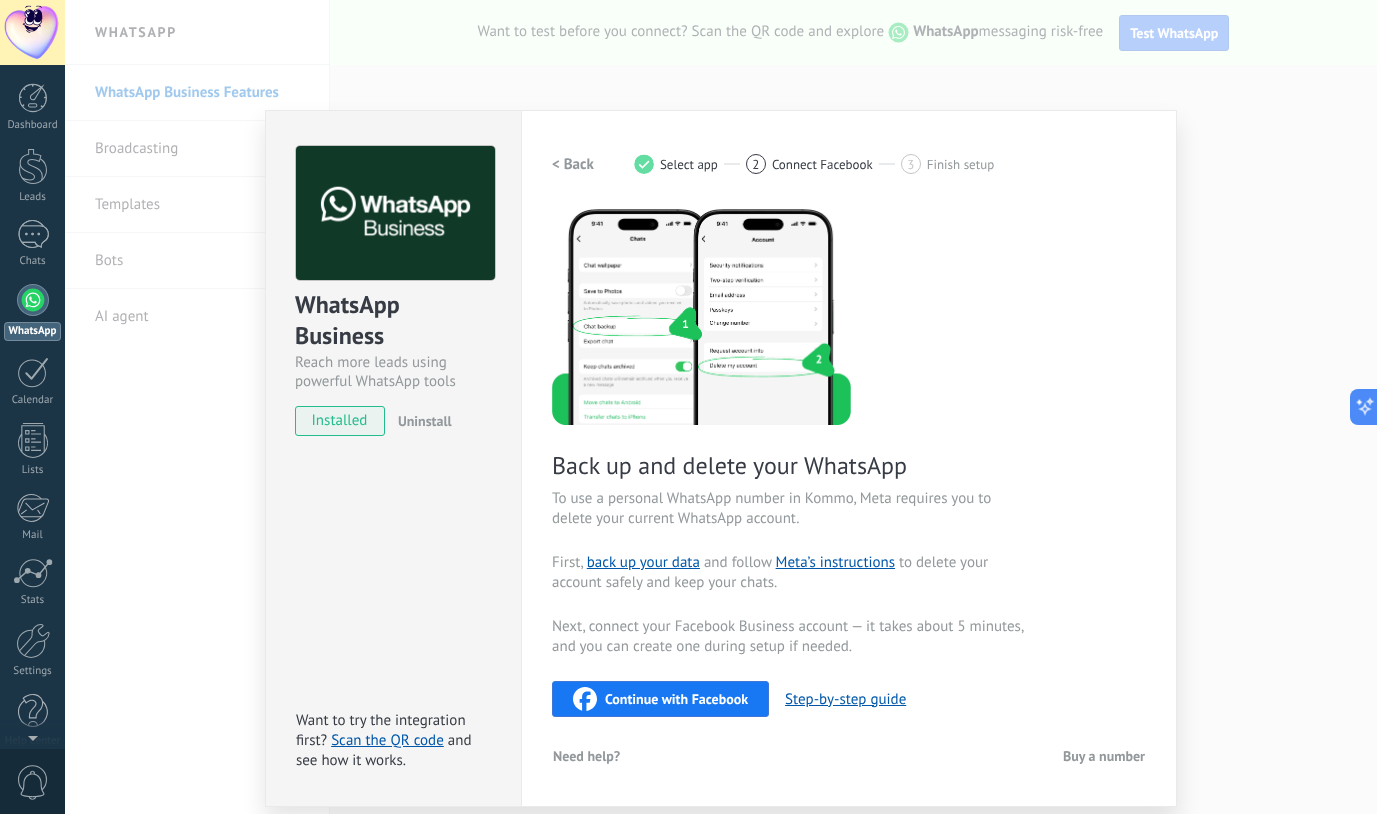 click on "Continue with Facebook" at bounding box center (676, 699) 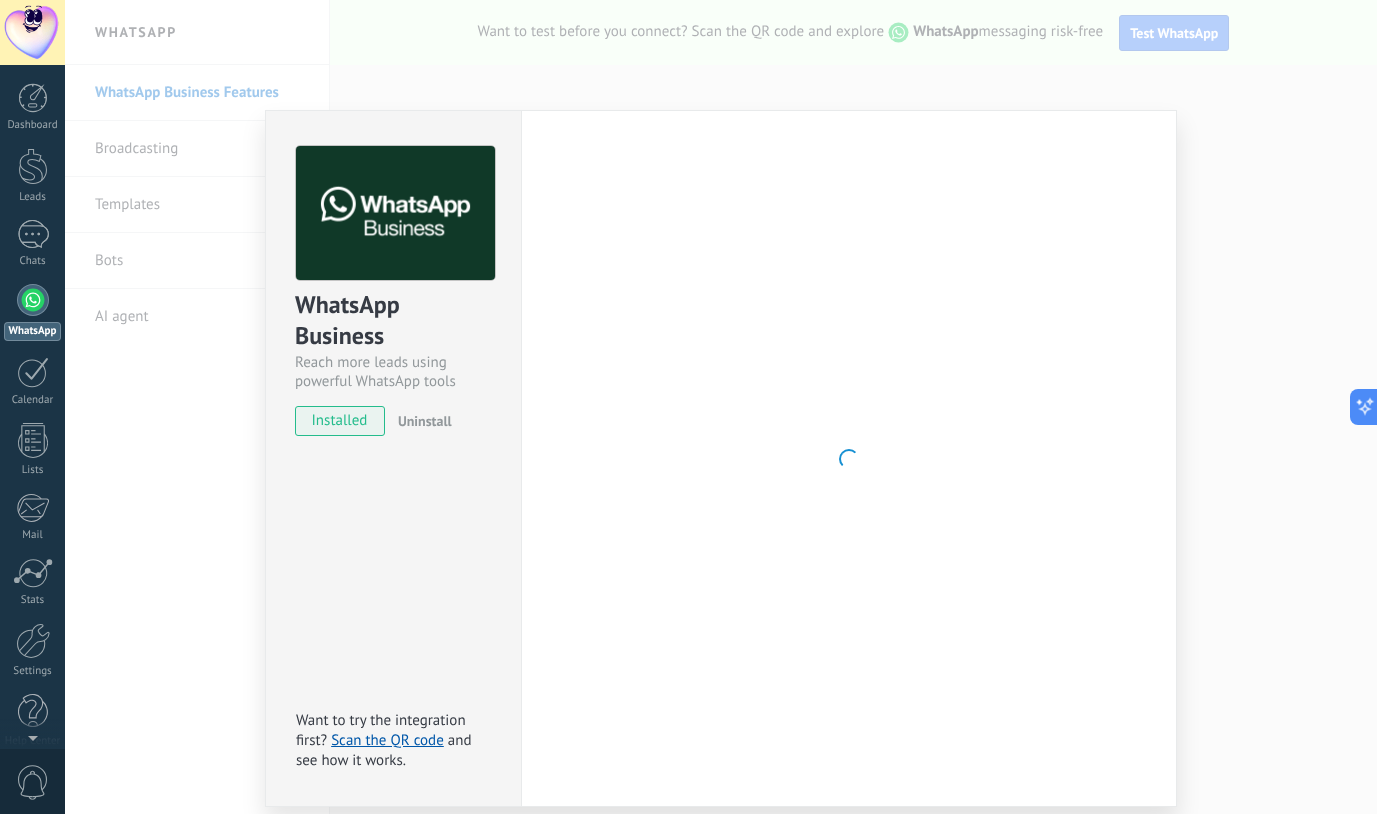 click on "WhatsApp Business Reach more leads using powerful WhatsApp tools installed Uninstall Want to try the integration first?   Scan the QR code   and see how it works. Settings Authorization This tab logs the users who have granted integration access to this account. If you want to to remove a user's ability to send requests to the account on behalf of this integration, you can revoke access. If access is revoked from all users, the integration will stop working. This app is installed, but no one has given it access yet. WhatsApp Cloud API more _:  Save < Back 1 Select app 2 Connect Facebook 3 Finish setup Back up and delete your WhatsApp To use a personal WhatsApp number in Kommo, Meta requires you to delete your current WhatsApp account. First,   back up your data   and follow   Meta’s instructions   to delete your account safely and keep your chats. Next, connect your Facebook Business account — it takes about 5 minutes, and you can create one during setup if needed. Continue with Facebook Need help?" at bounding box center (721, 407) 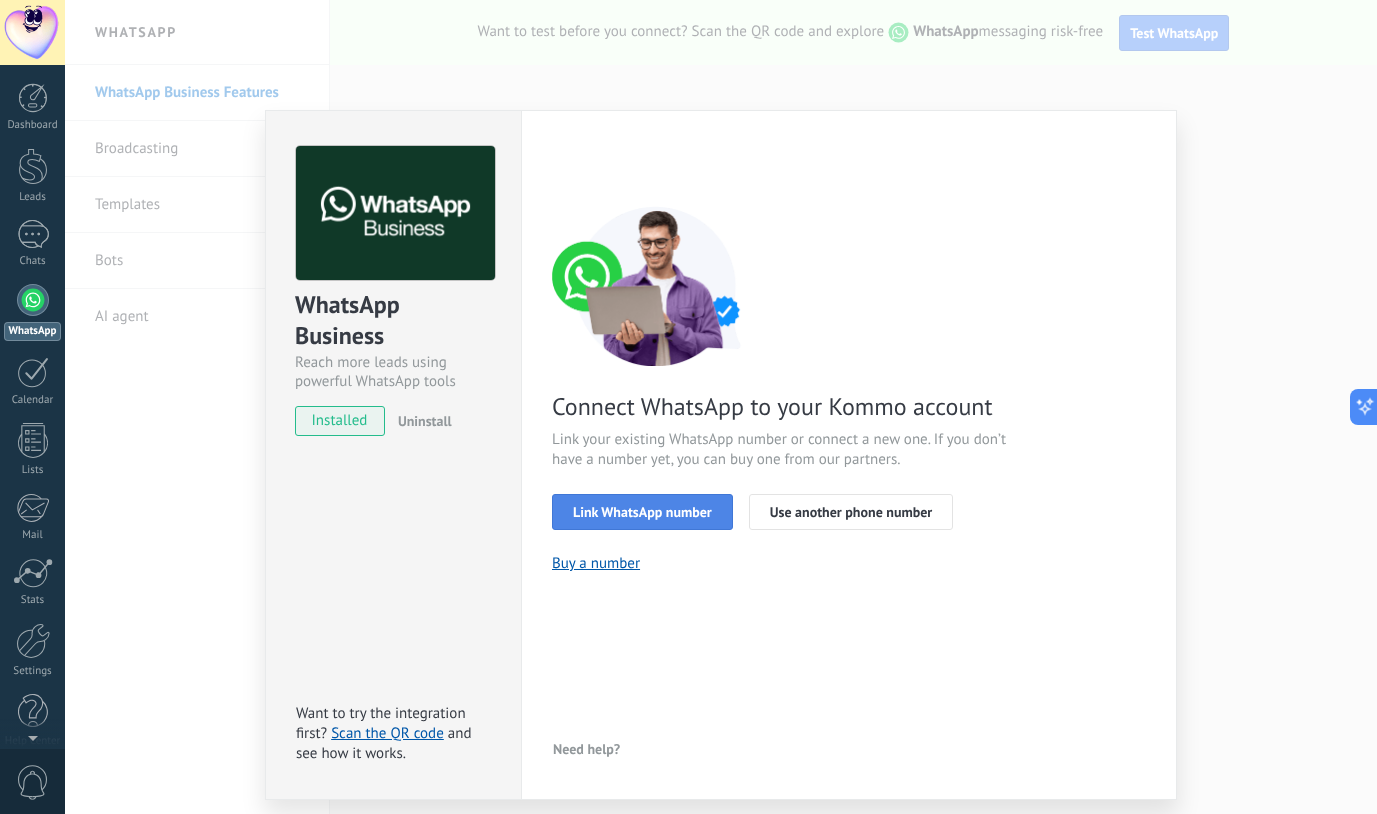 click on "Link WhatsApp number" at bounding box center (642, 512) 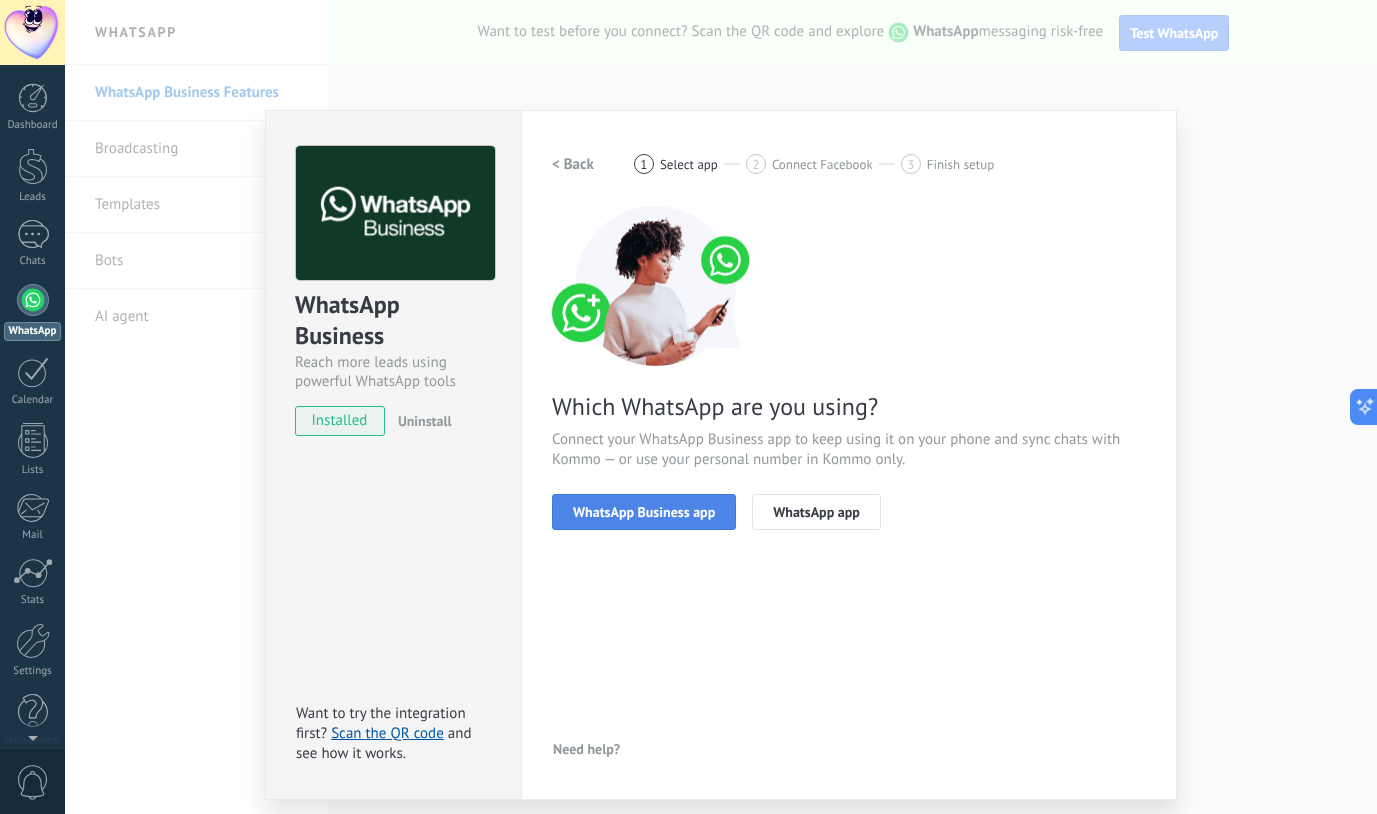 click on "WhatsApp Business app" at bounding box center (644, 512) 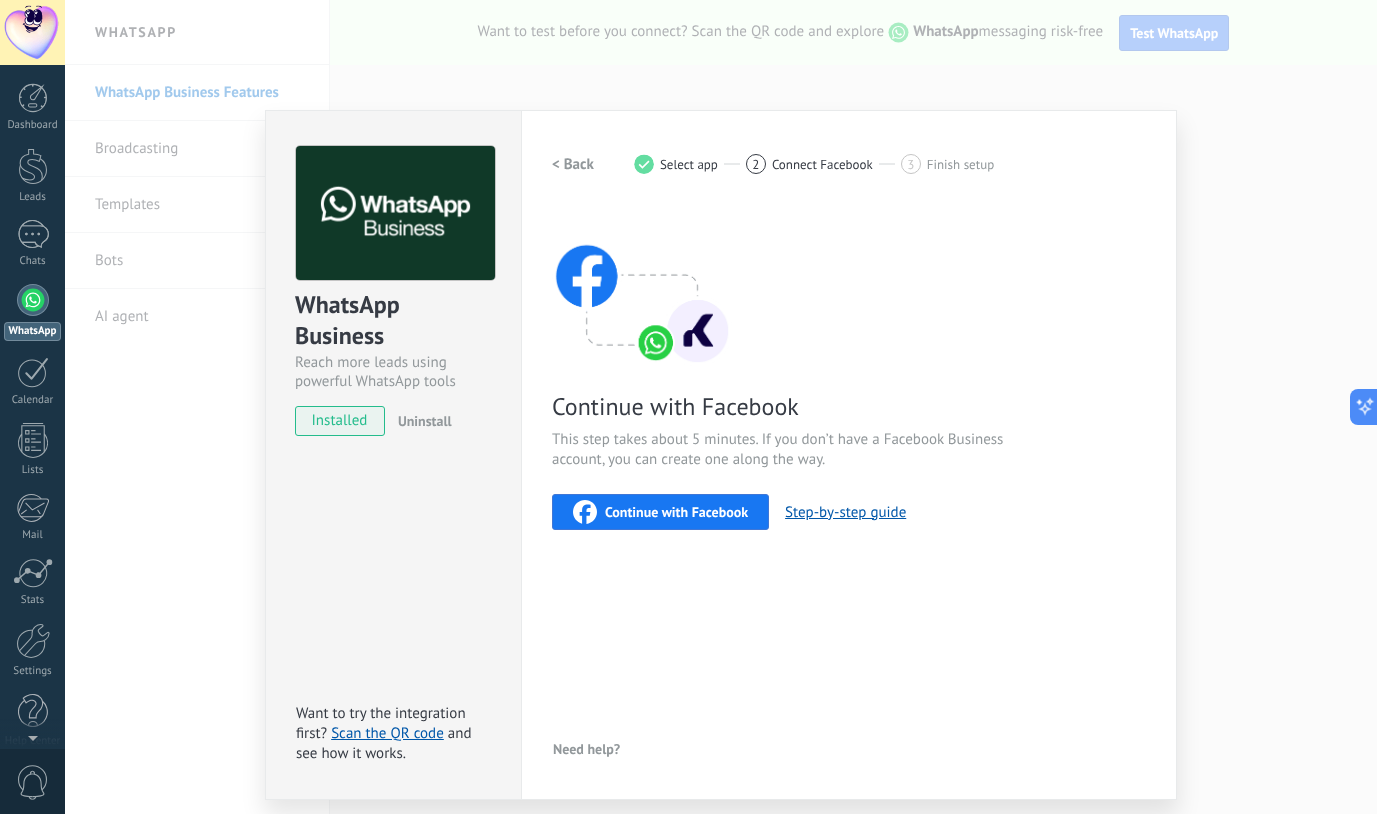 click on "WhatsApp Business Reach more leads using powerful WhatsApp tools installed Uninstall" at bounding box center (393, 281) 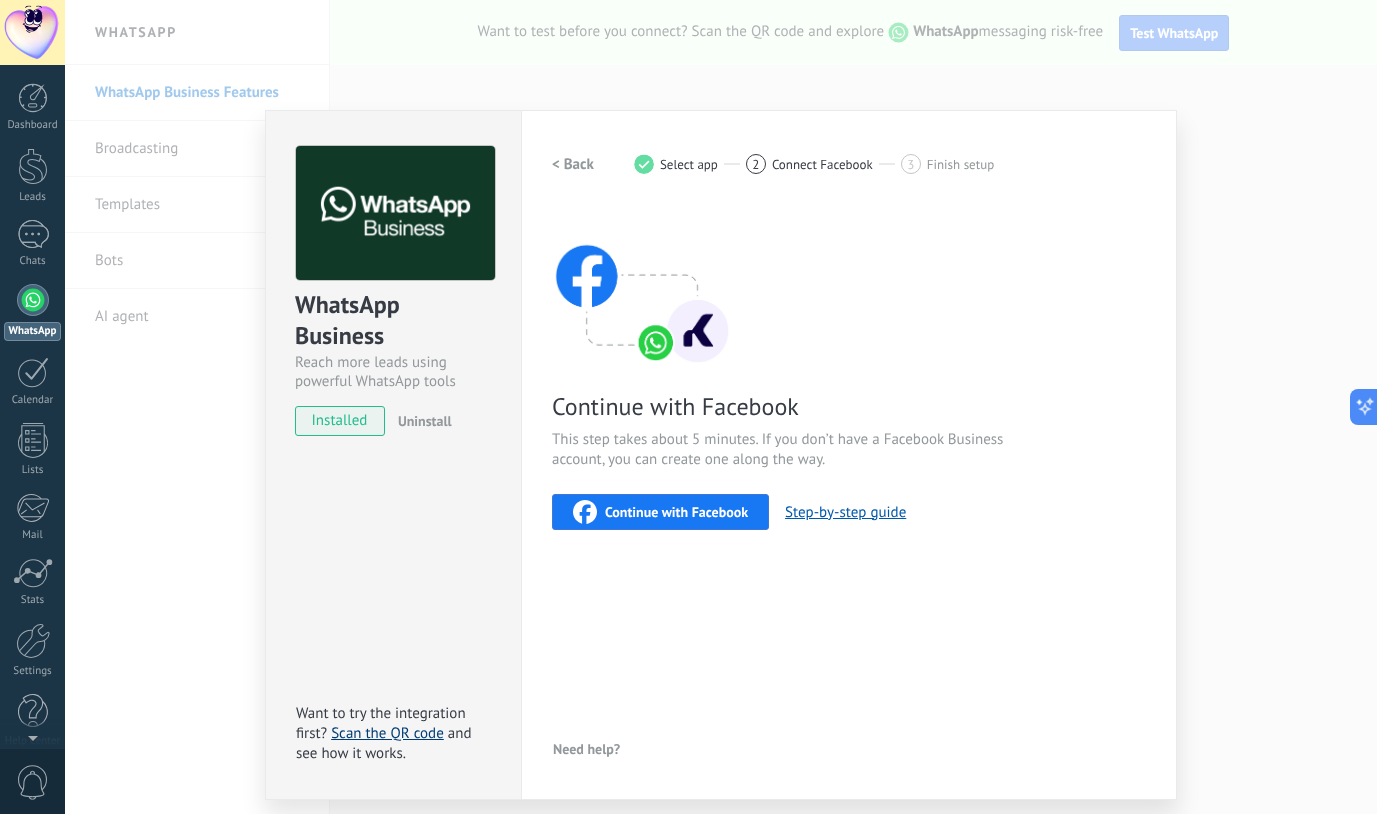 click on "Scan the QR code" at bounding box center [387, 733] 